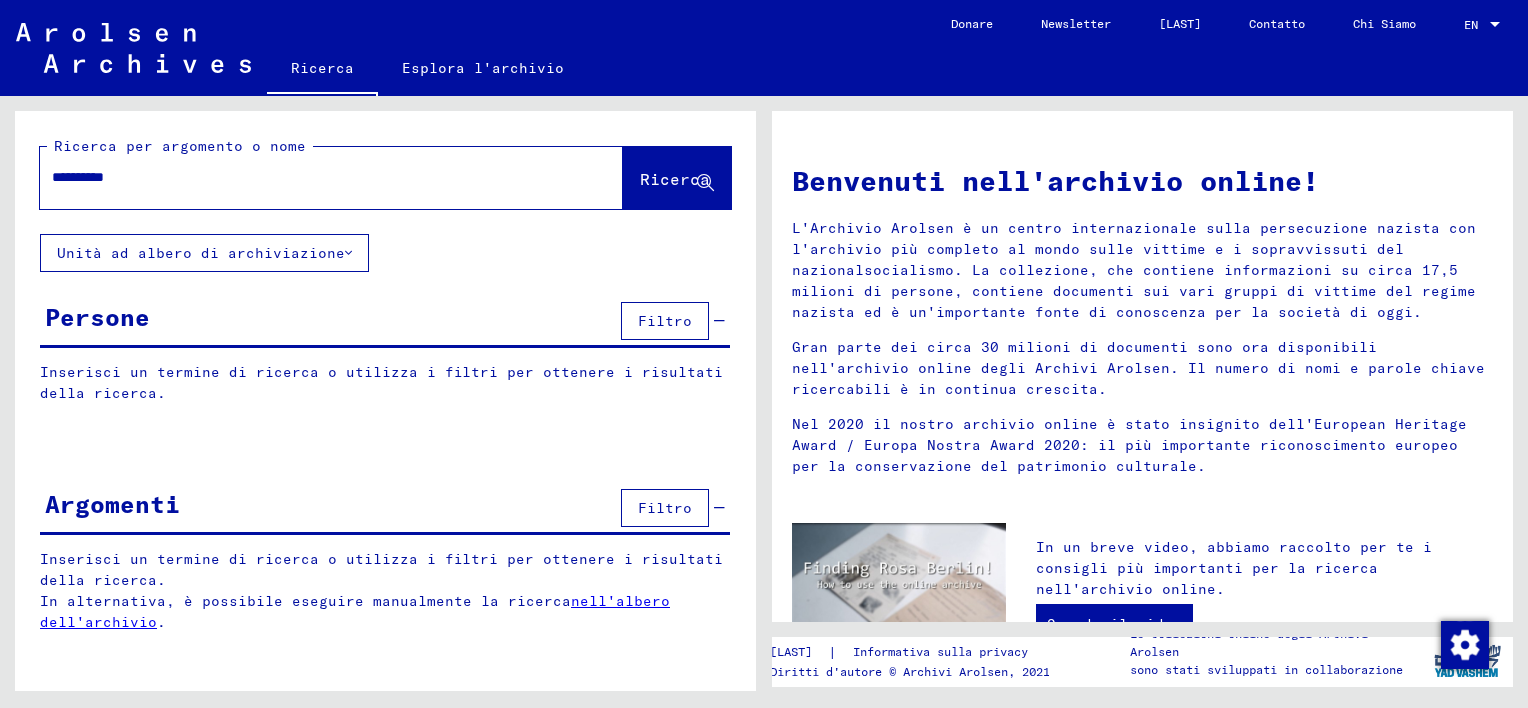 scroll, scrollTop: 0, scrollLeft: 0, axis: both 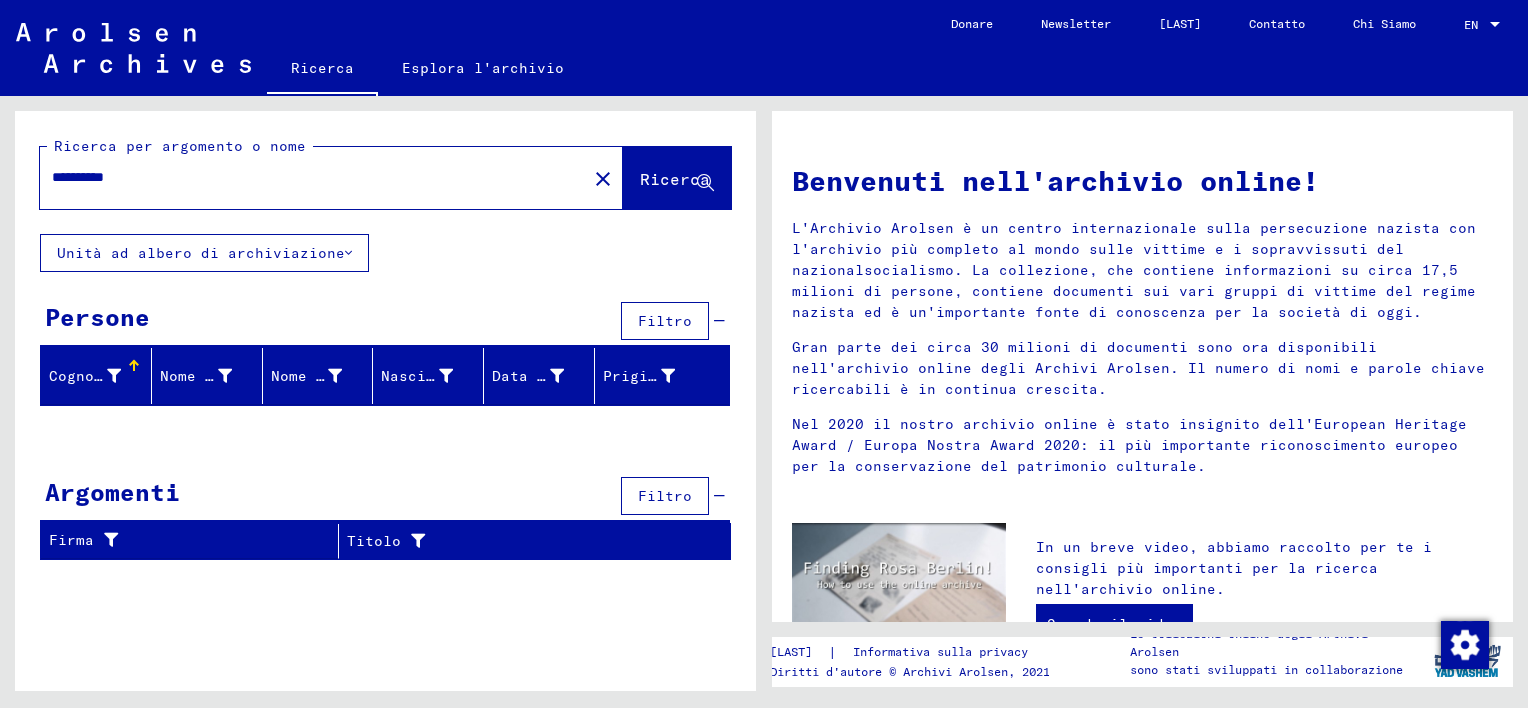 drag, startPoint x: 87, startPoint y: 173, endPoint x: 316, endPoint y: 168, distance: 229.05458 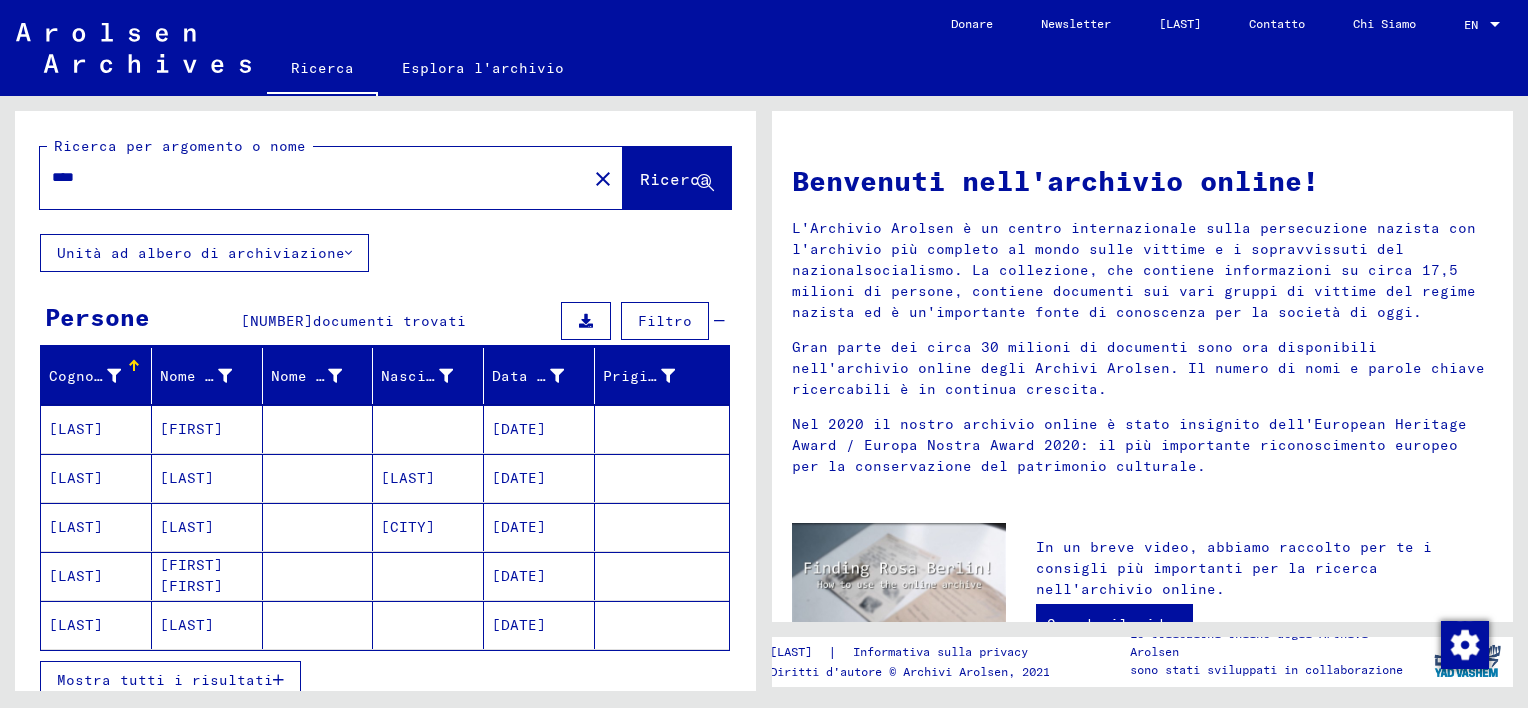drag, startPoint x: 60, startPoint y: 172, endPoint x: 335, endPoint y: 203, distance: 276.74176 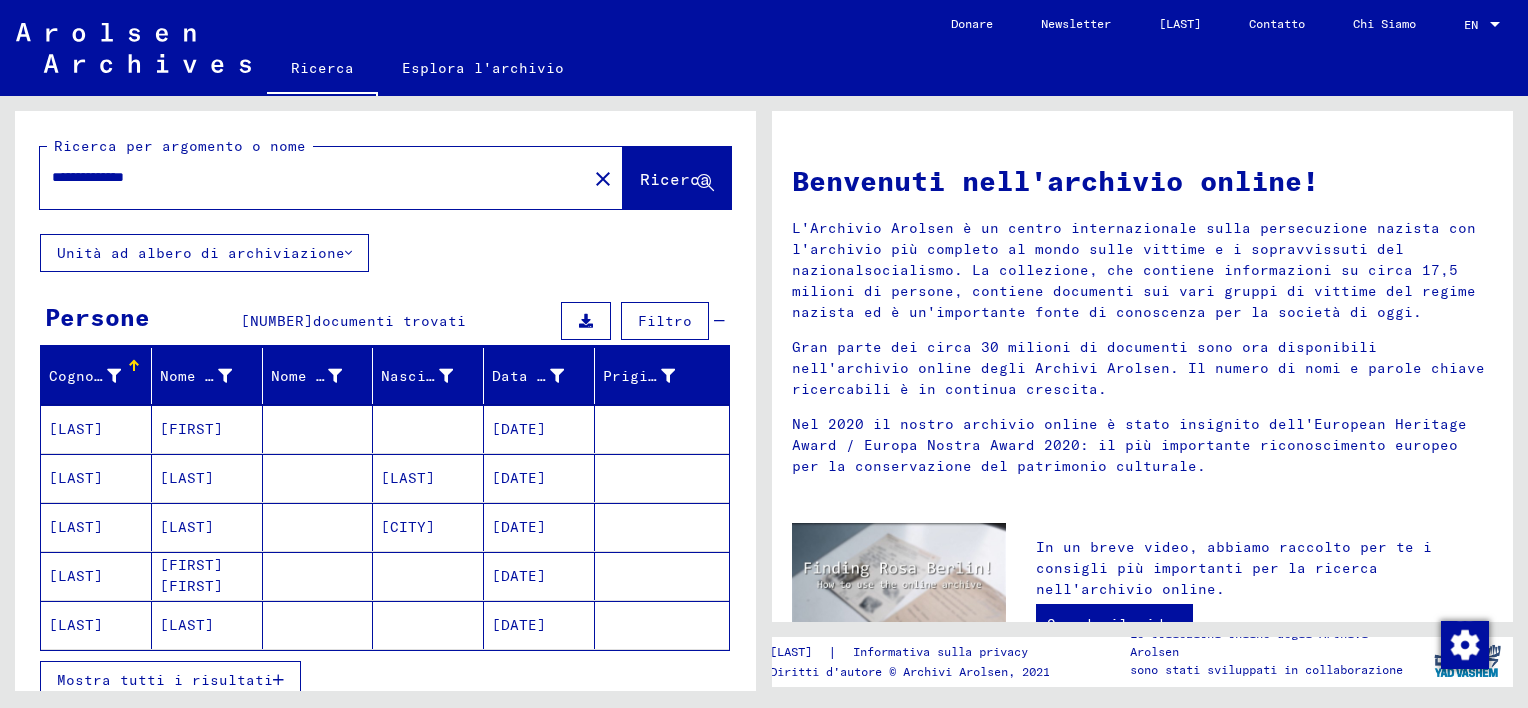 type on "**********" 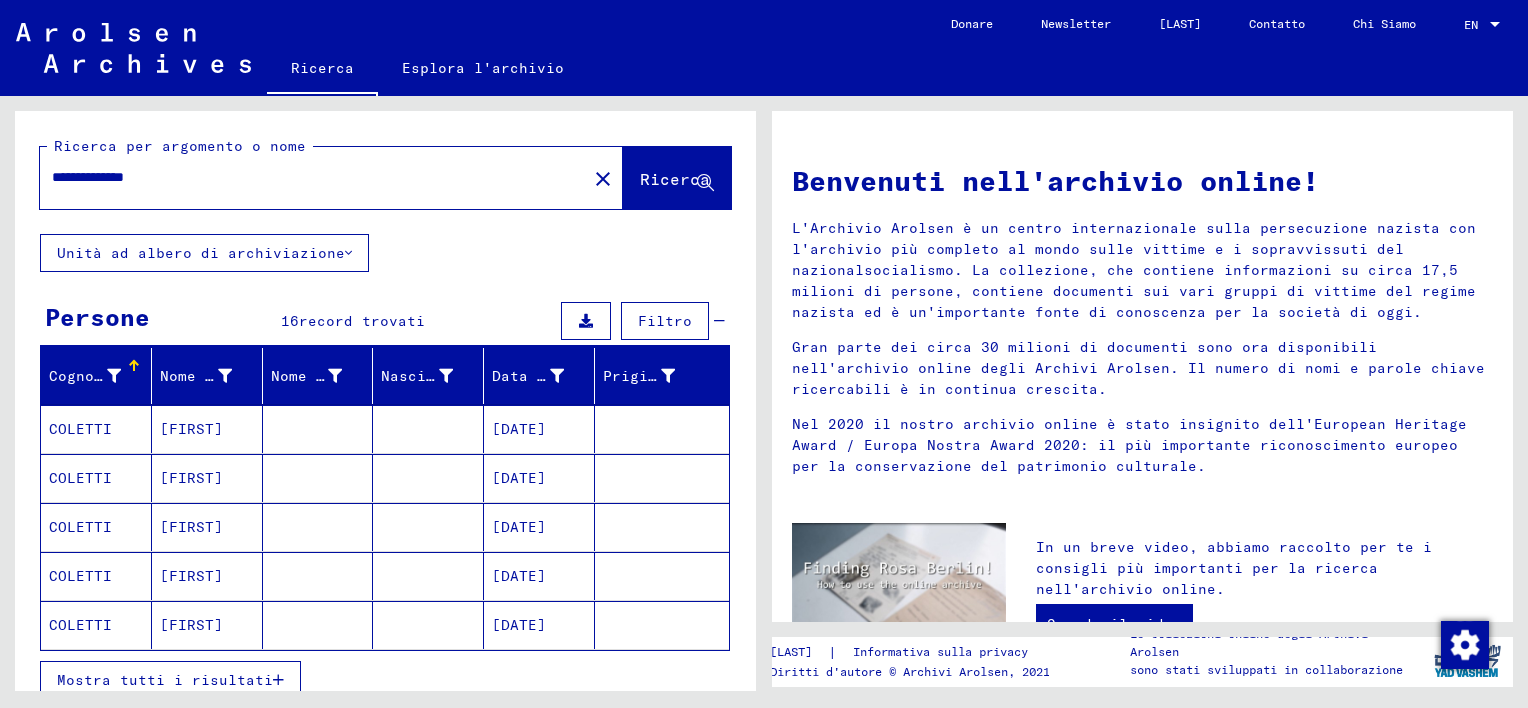 click on "Mostra tutti i risultati" at bounding box center [165, 680] 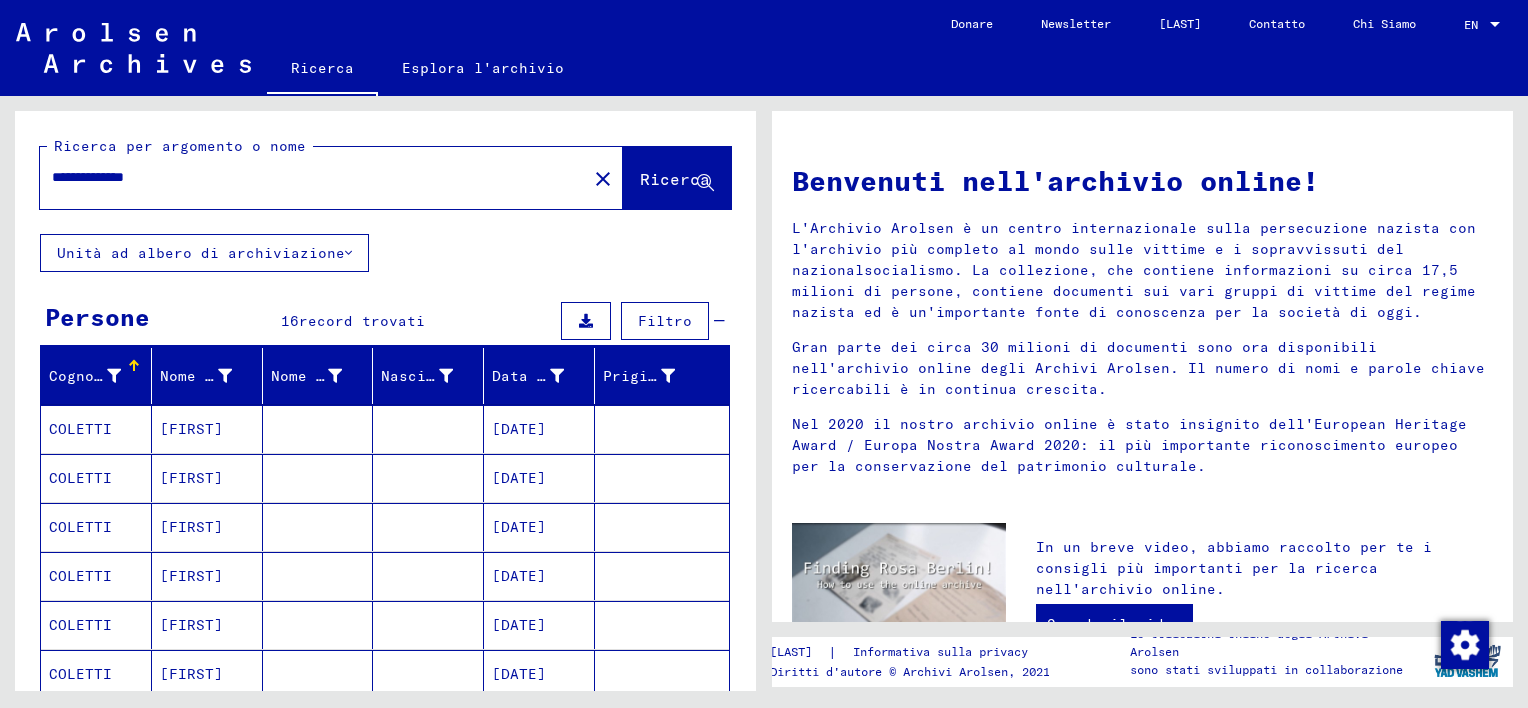 click at bounding box center (428, 478) 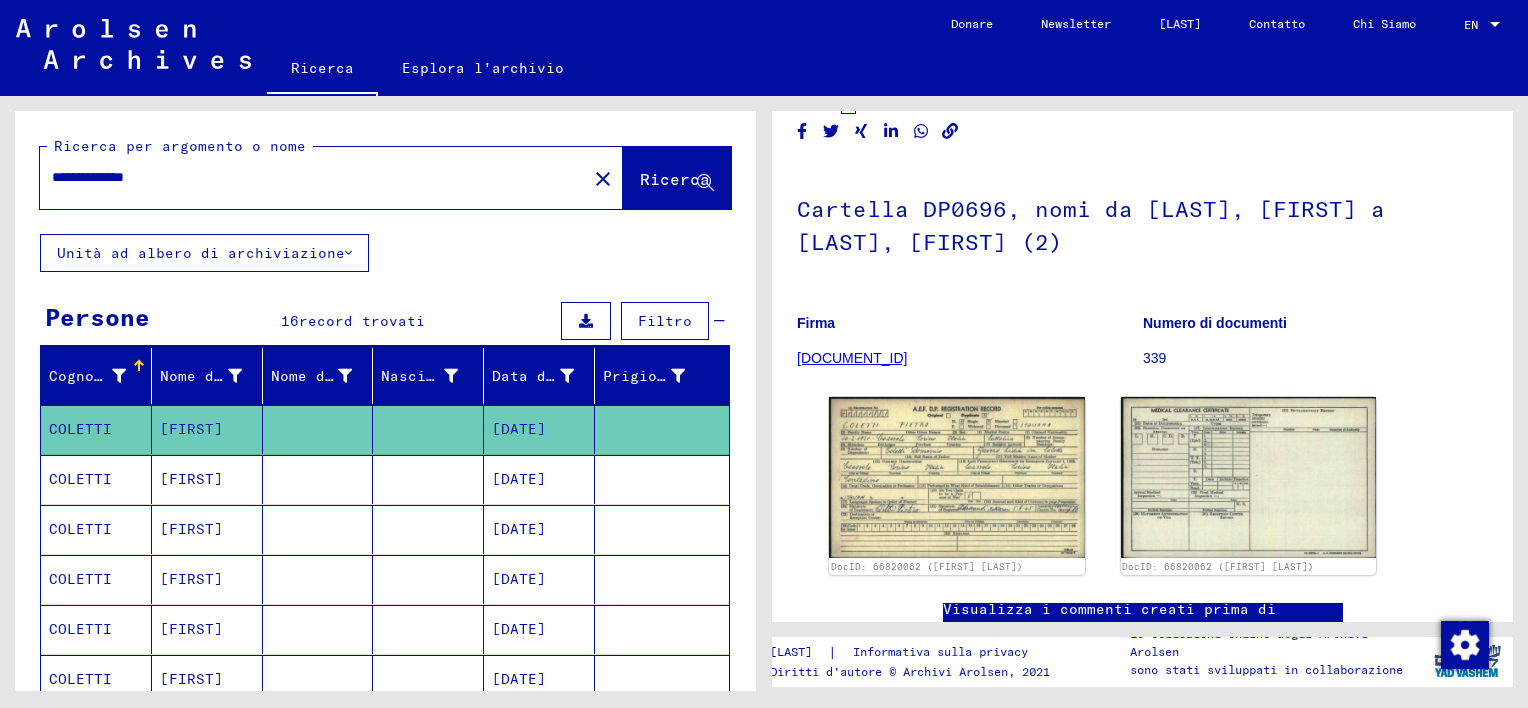scroll, scrollTop: 160, scrollLeft: 0, axis: vertical 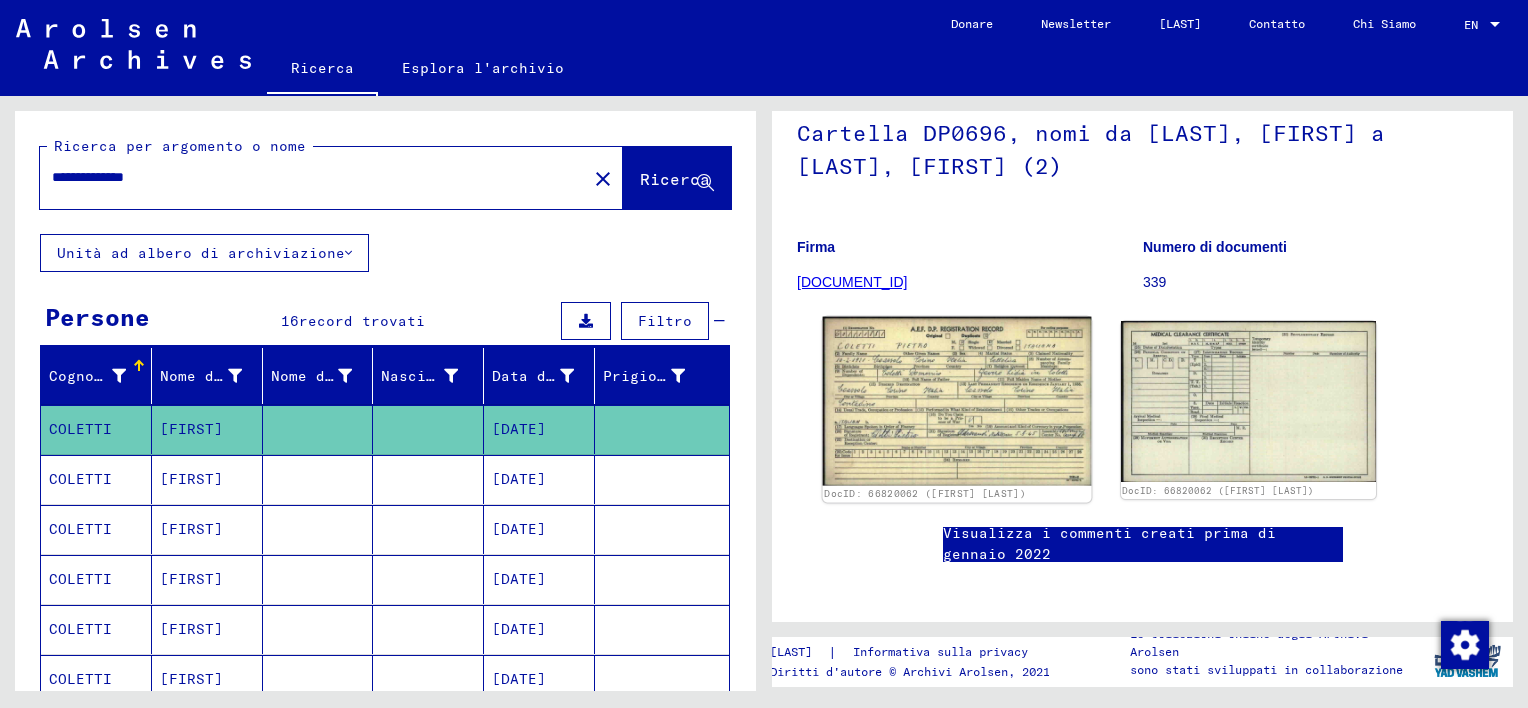 click 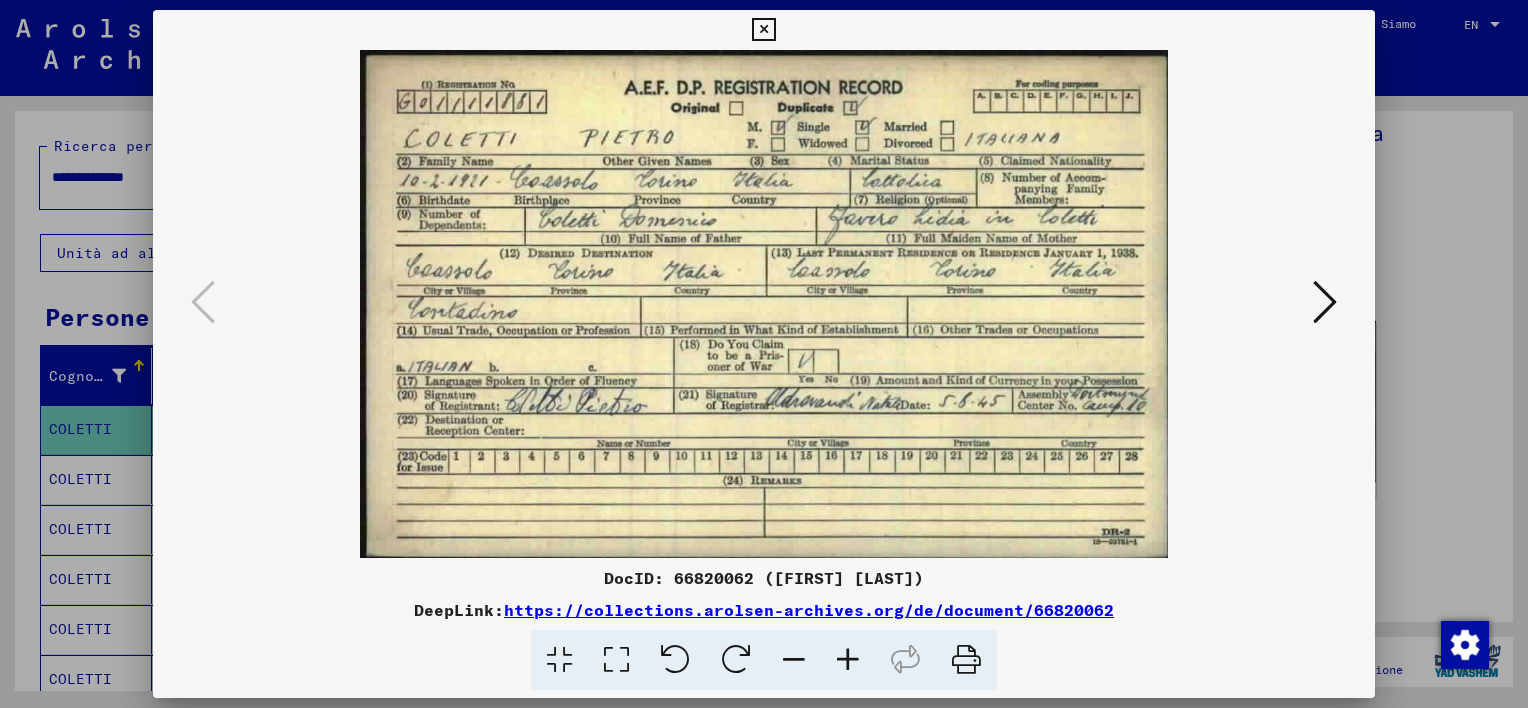 scroll, scrollTop: 0, scrollLeft: 0, axis: both 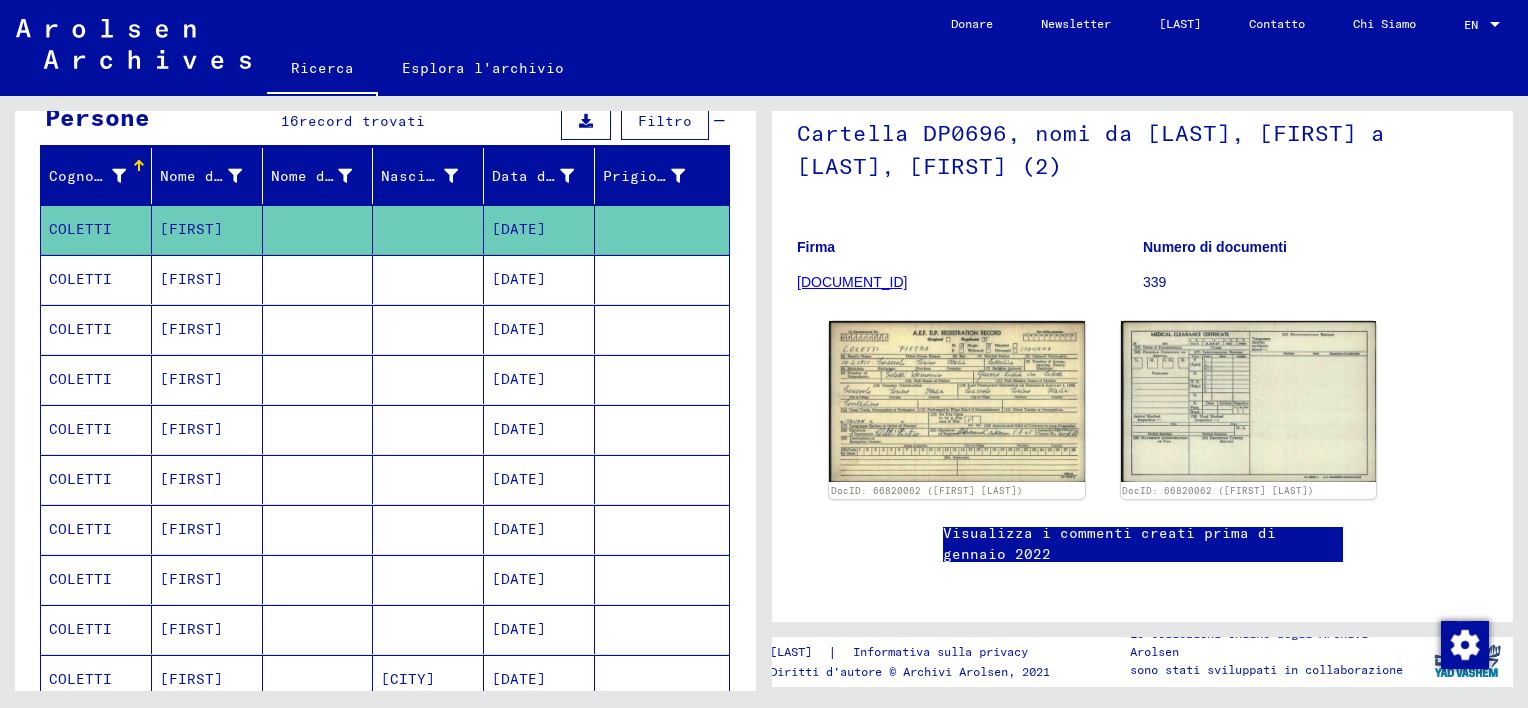 click on "[DATE]" at bounding box center [539, 479] 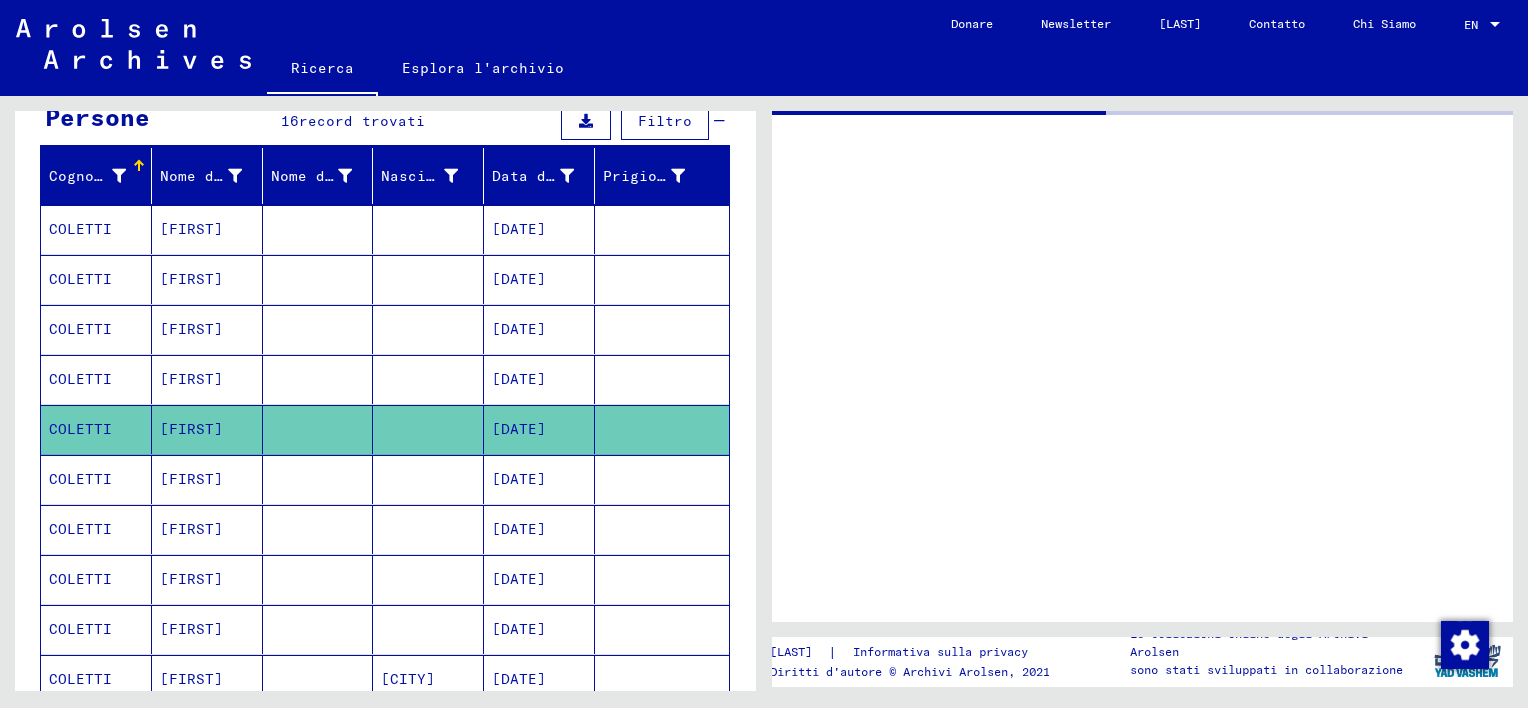 scroll, scrollTop: 0, scrollLeft: 0, axis: both 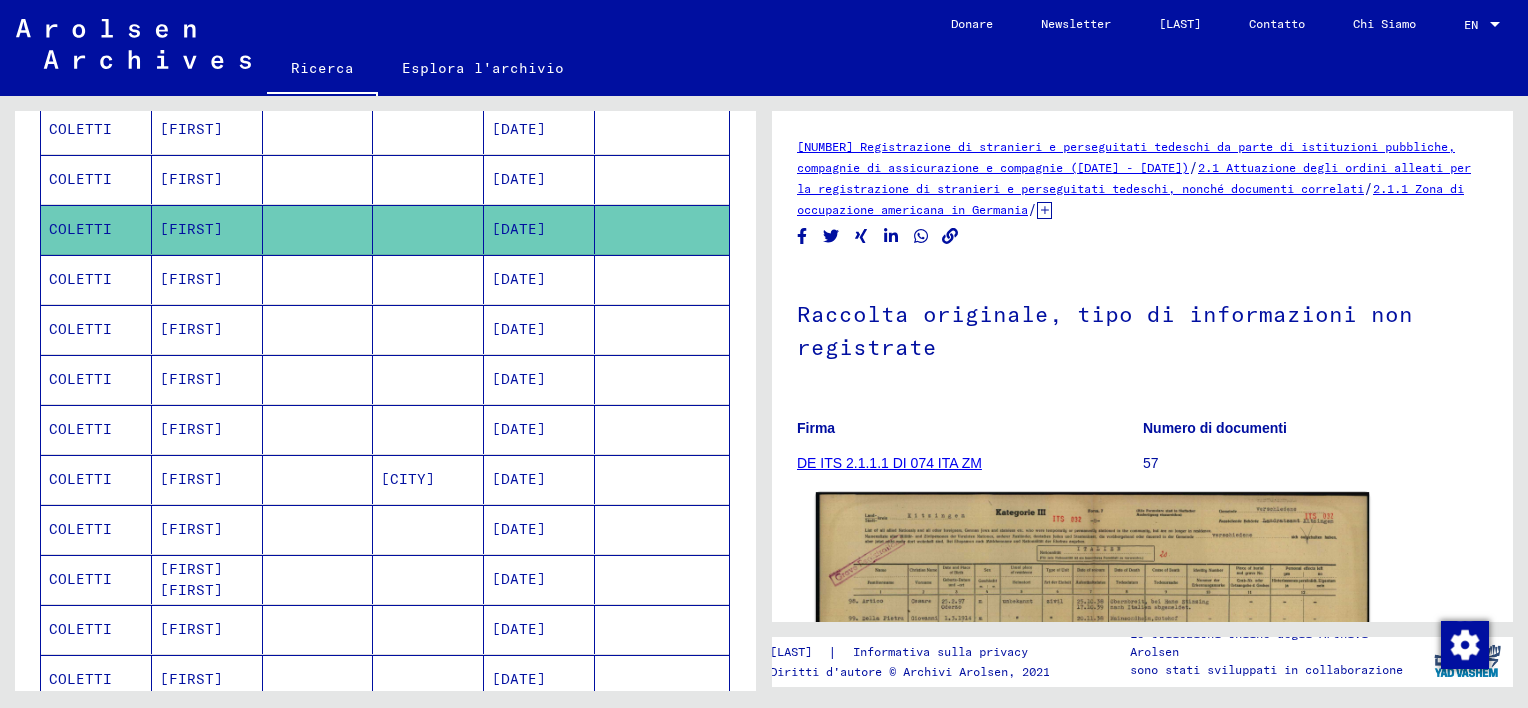click 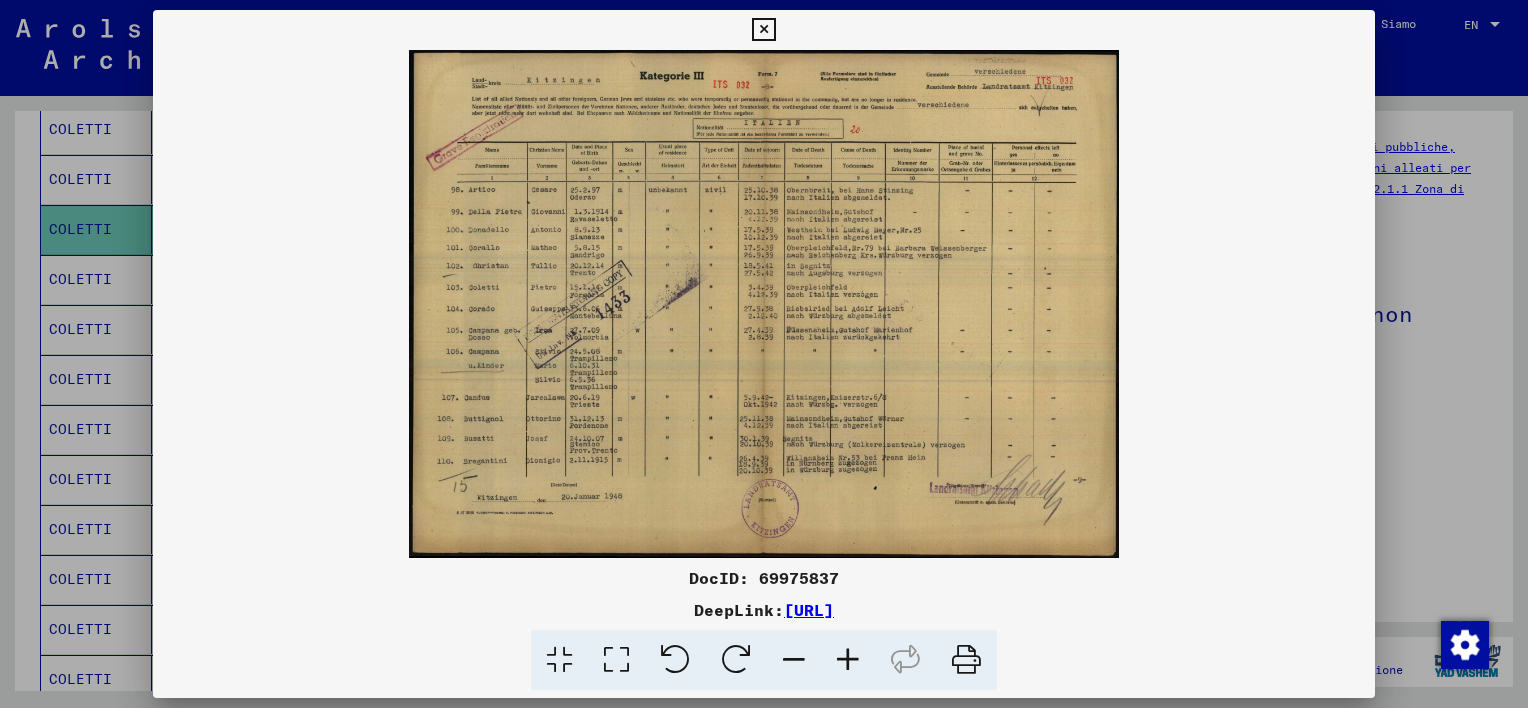 click at bounding box center (848, 660) 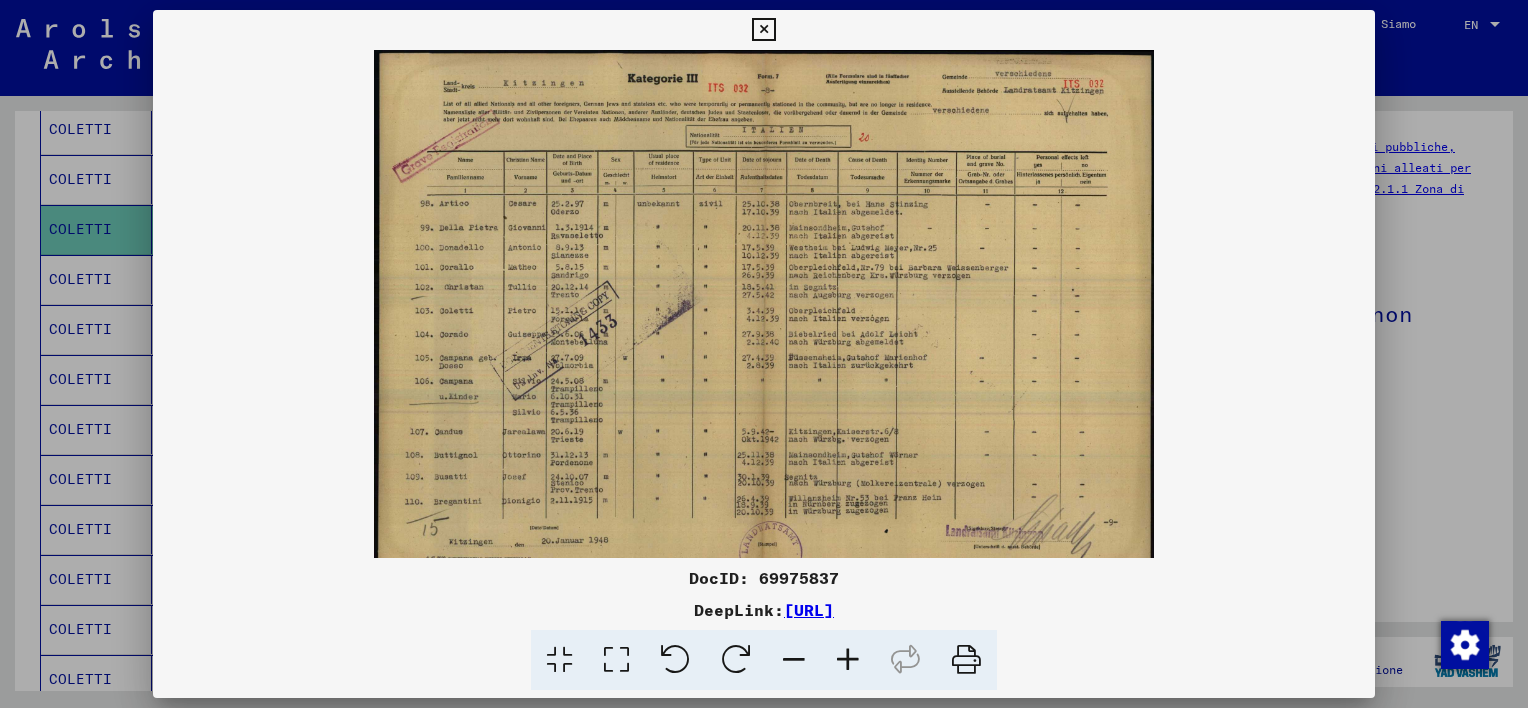 click at bounding box center (848, 660) 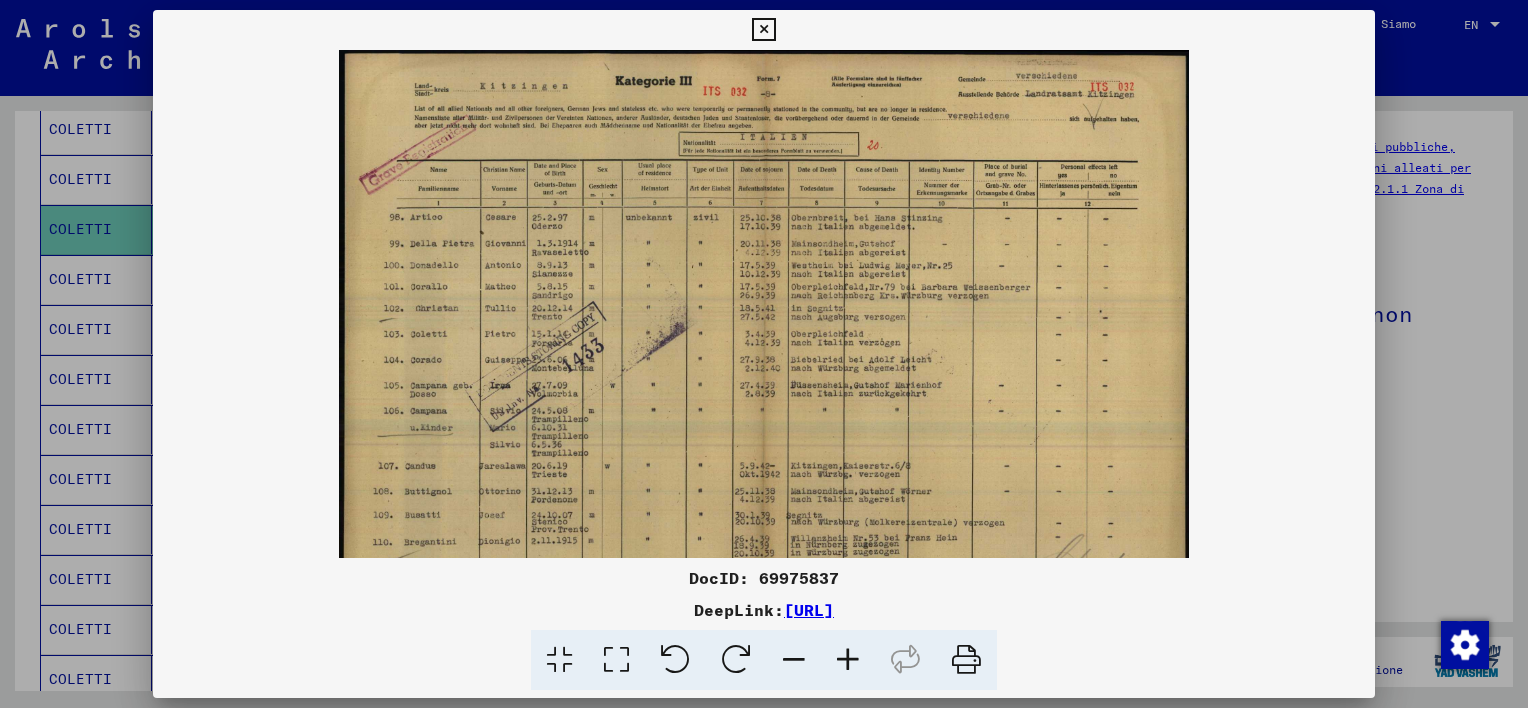 click at bounding box center [848, 660] 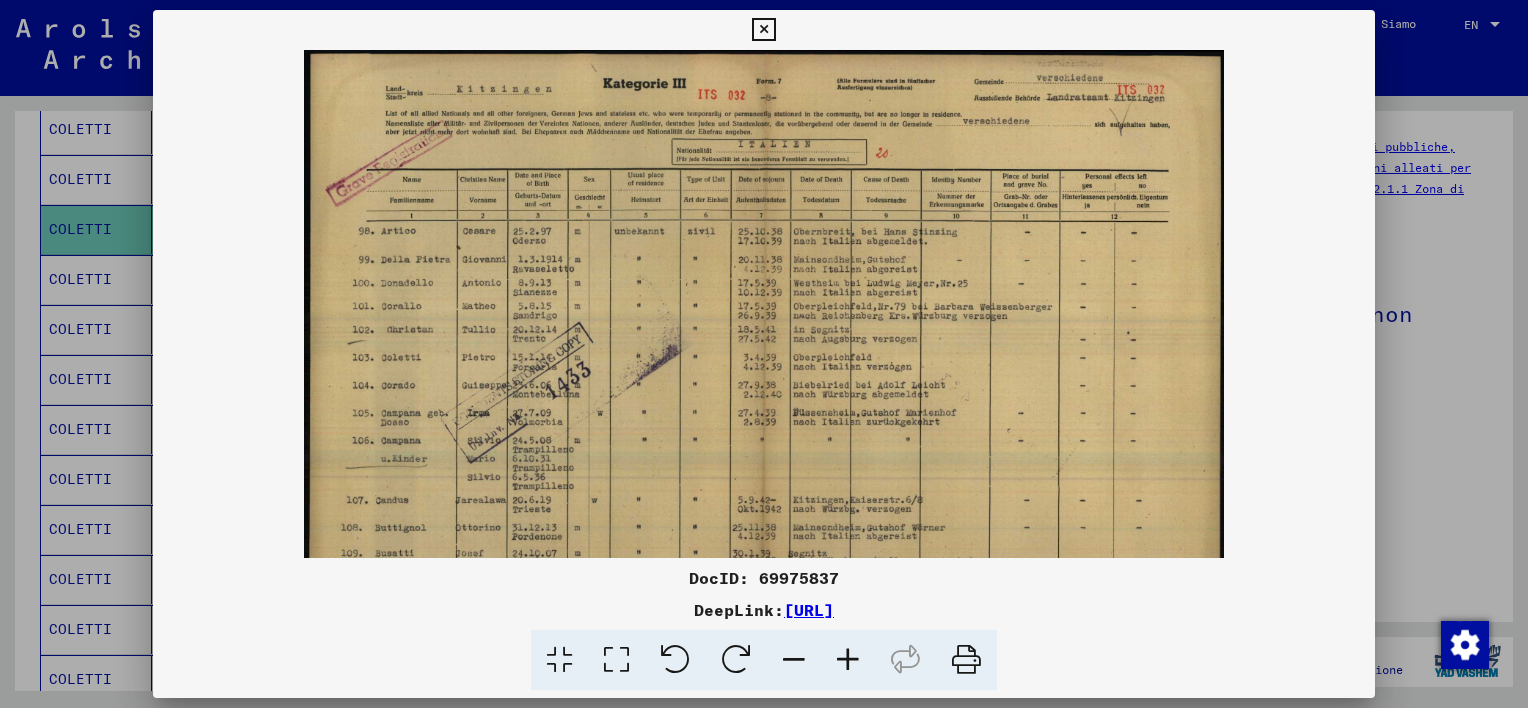 click at bounding box center (848, 660) 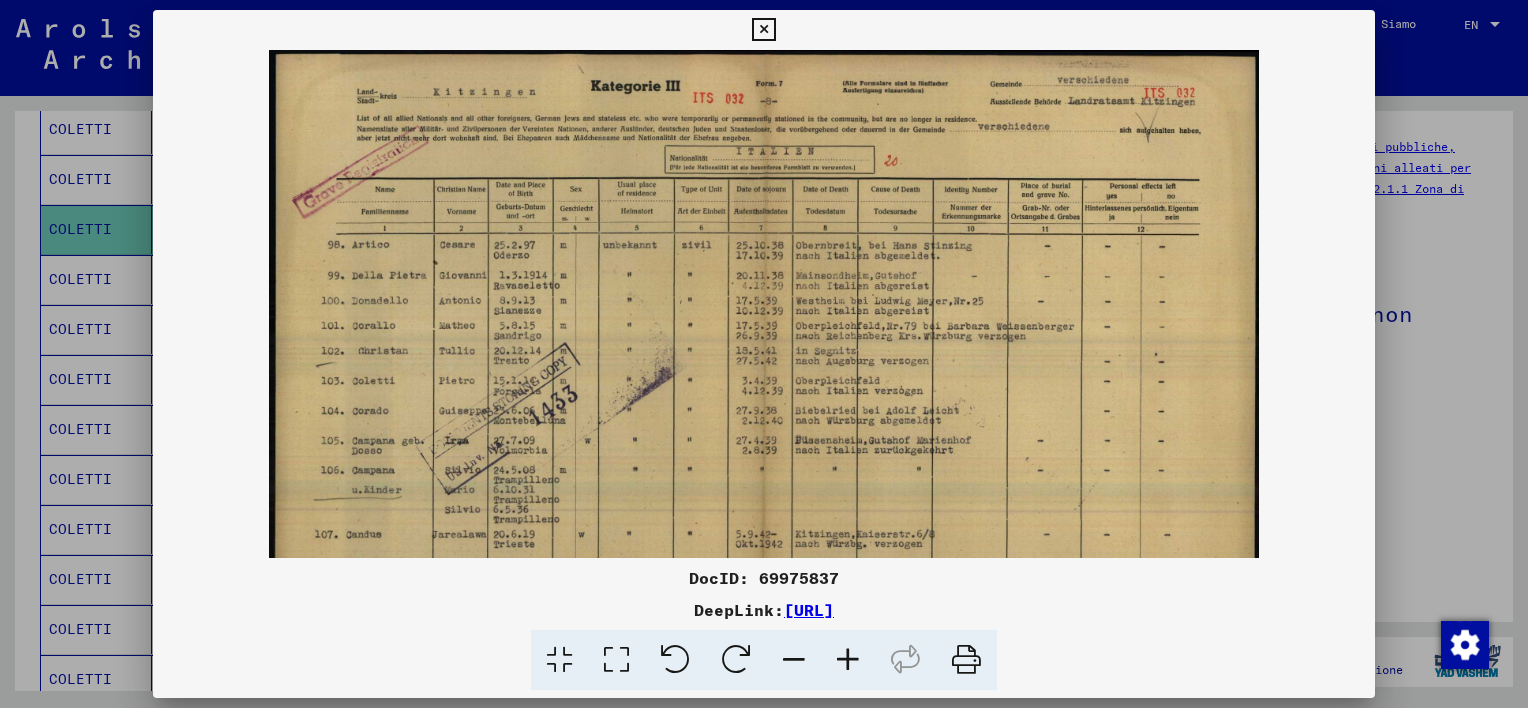 click at bounding box center [848, 660] 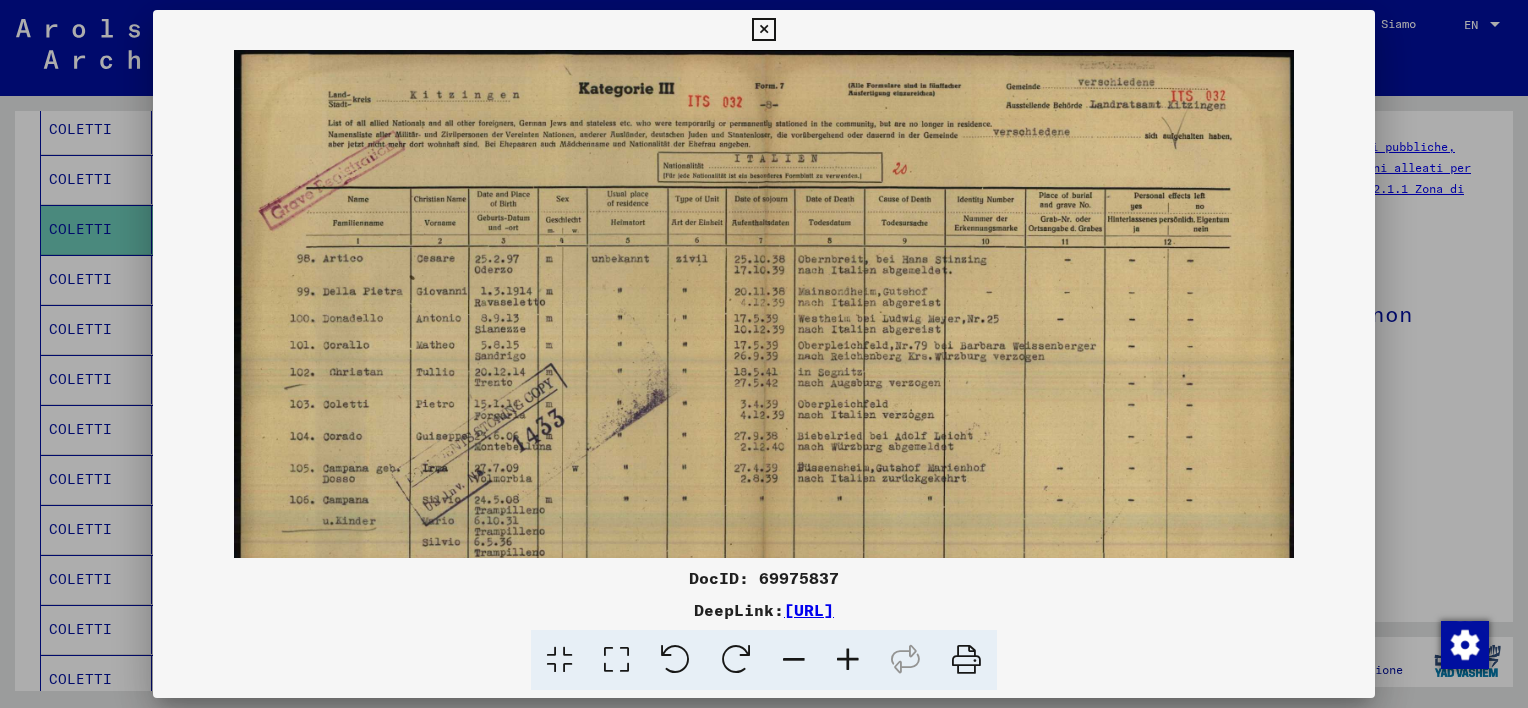 click at bounding box center [848, 660] 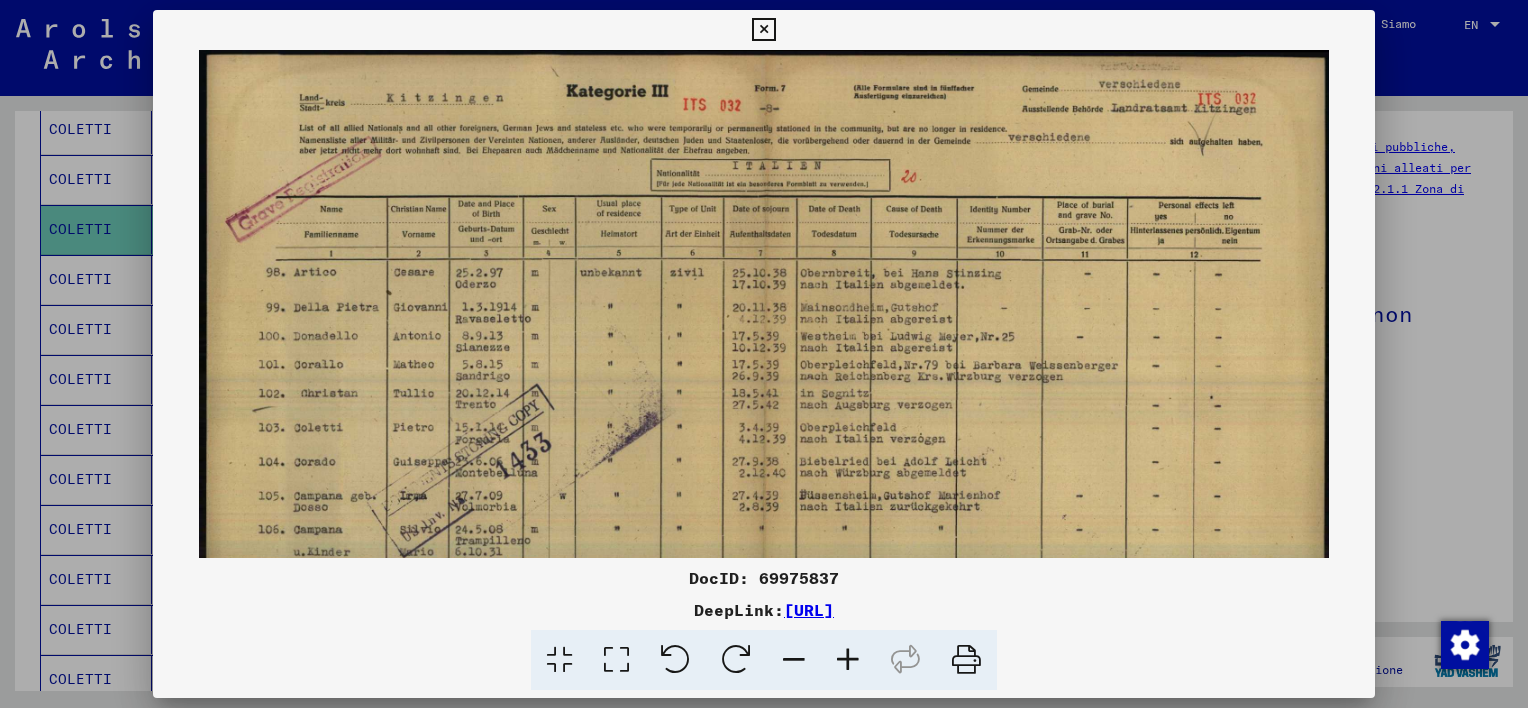 click at bounding box center [848, 660] 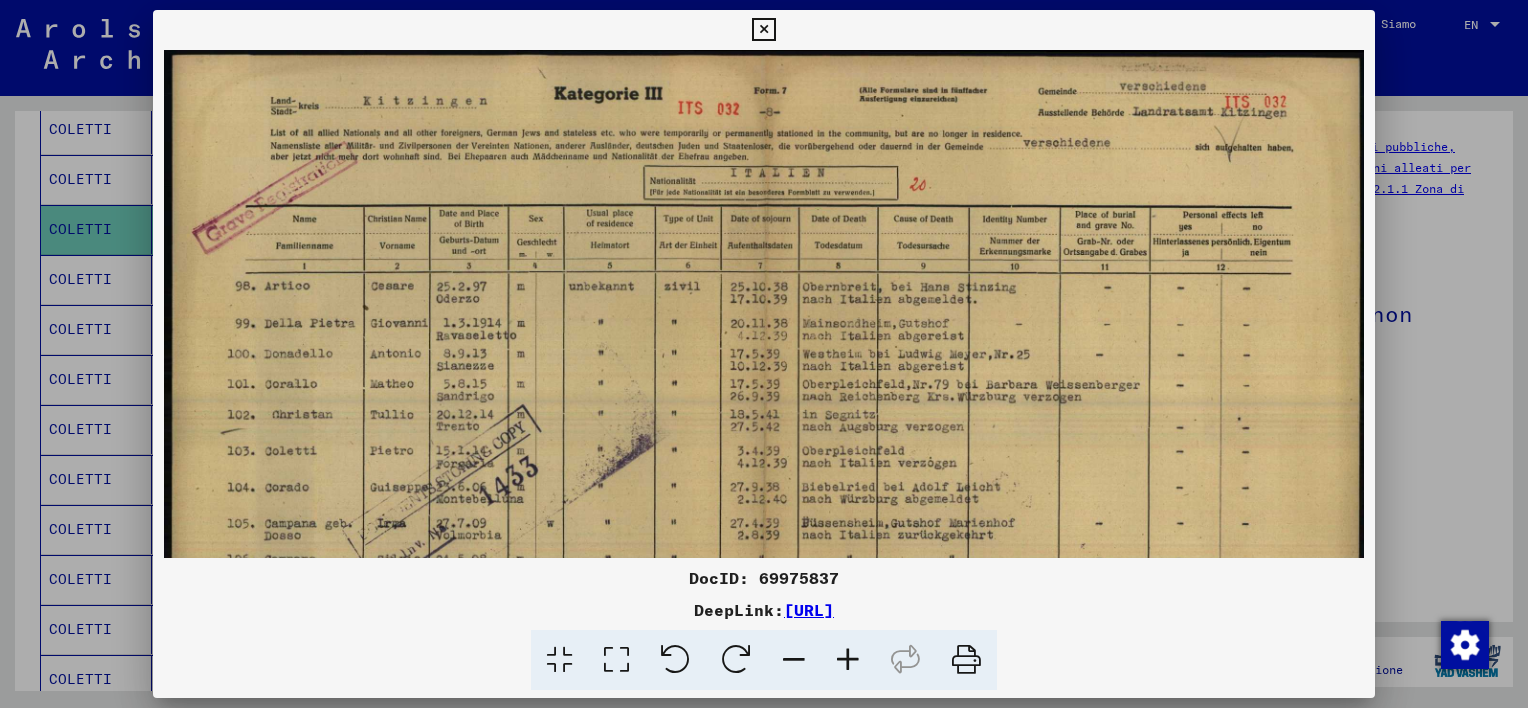 click at bounding box center [848, 660] 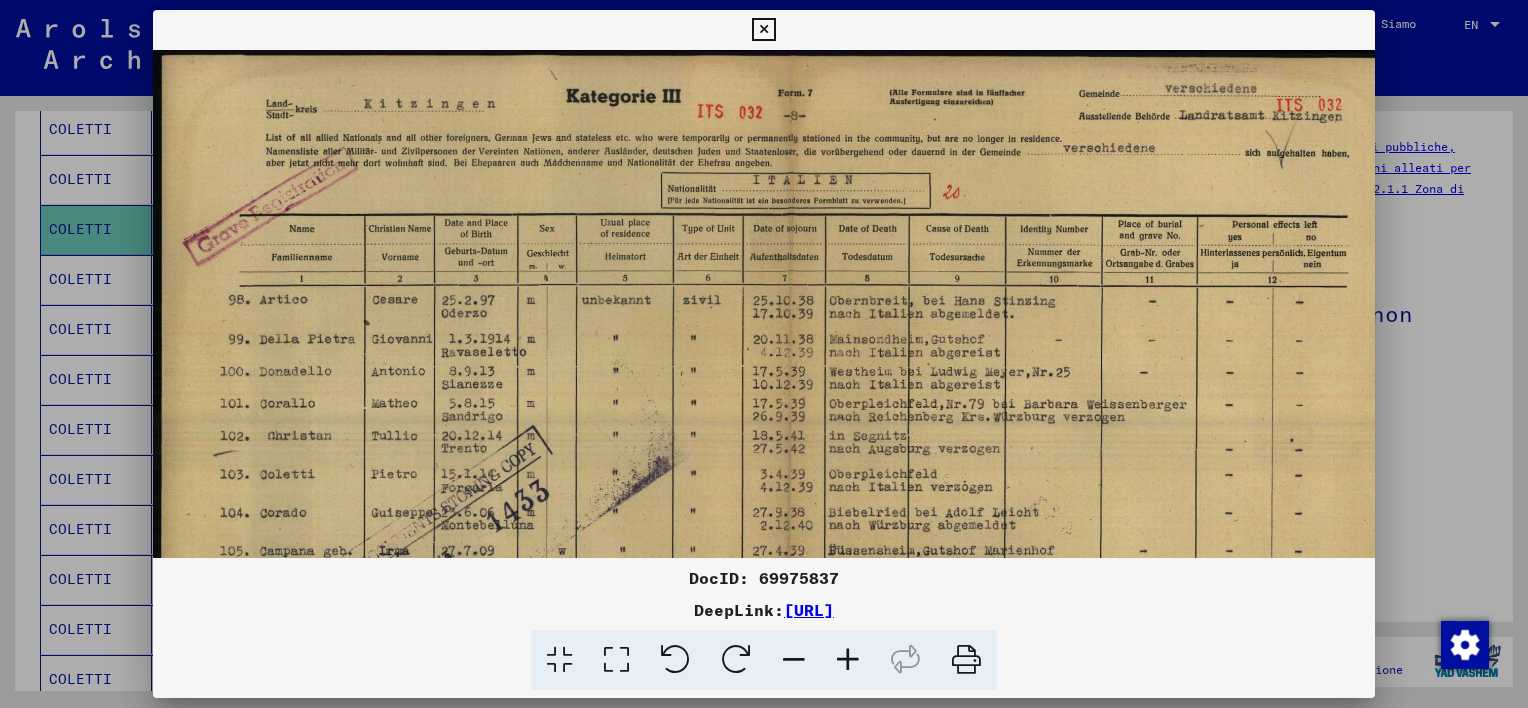 click at bounding box center [848, 660] 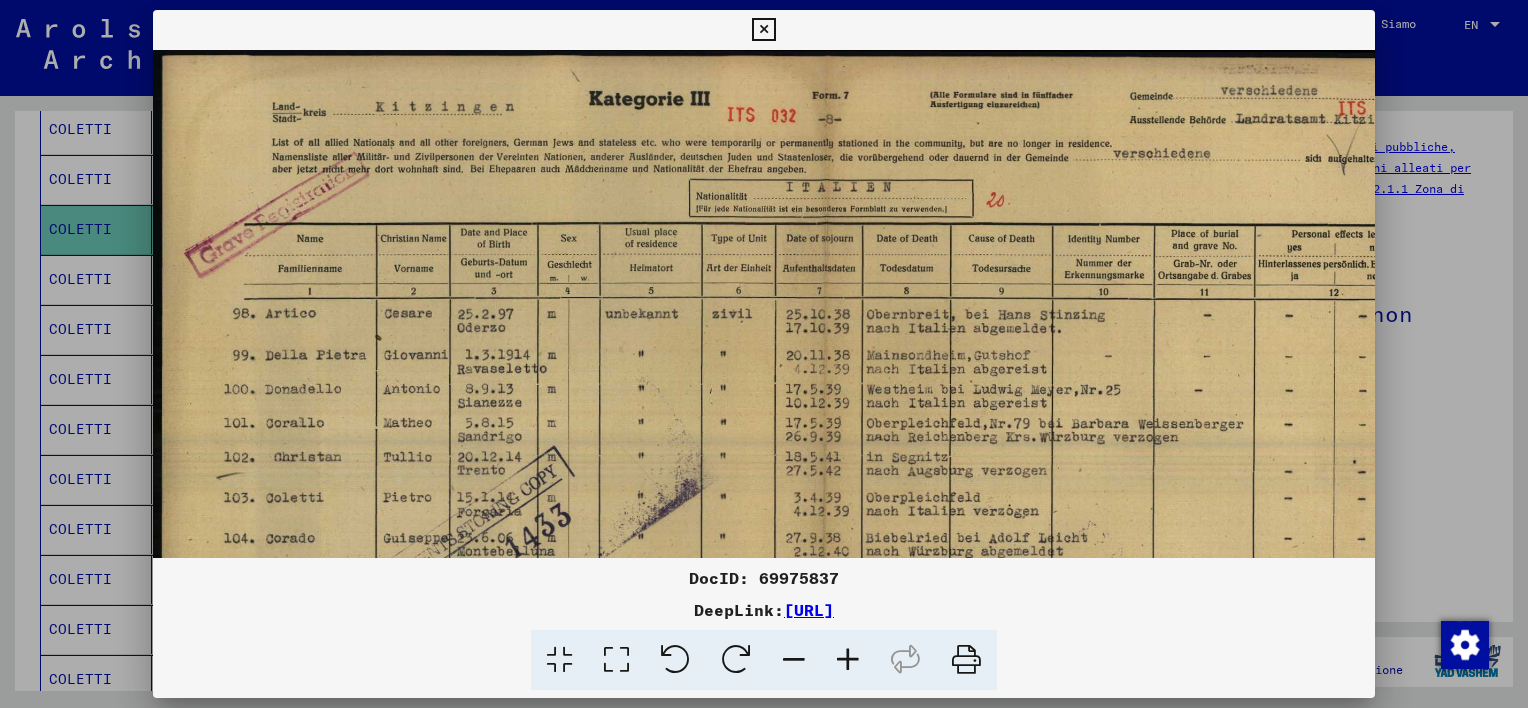 click at bounding box center (848, 660) 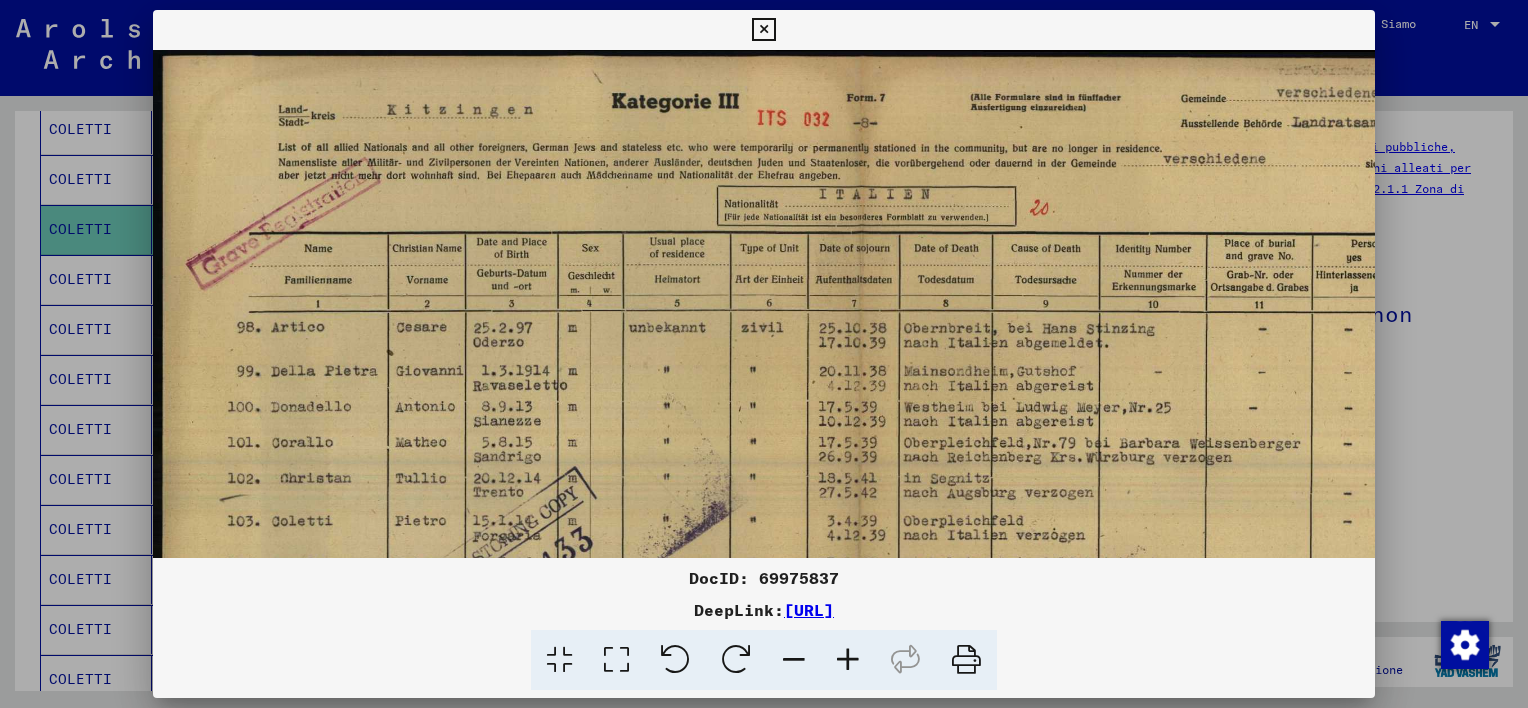 click at bounding box center [848, 660] 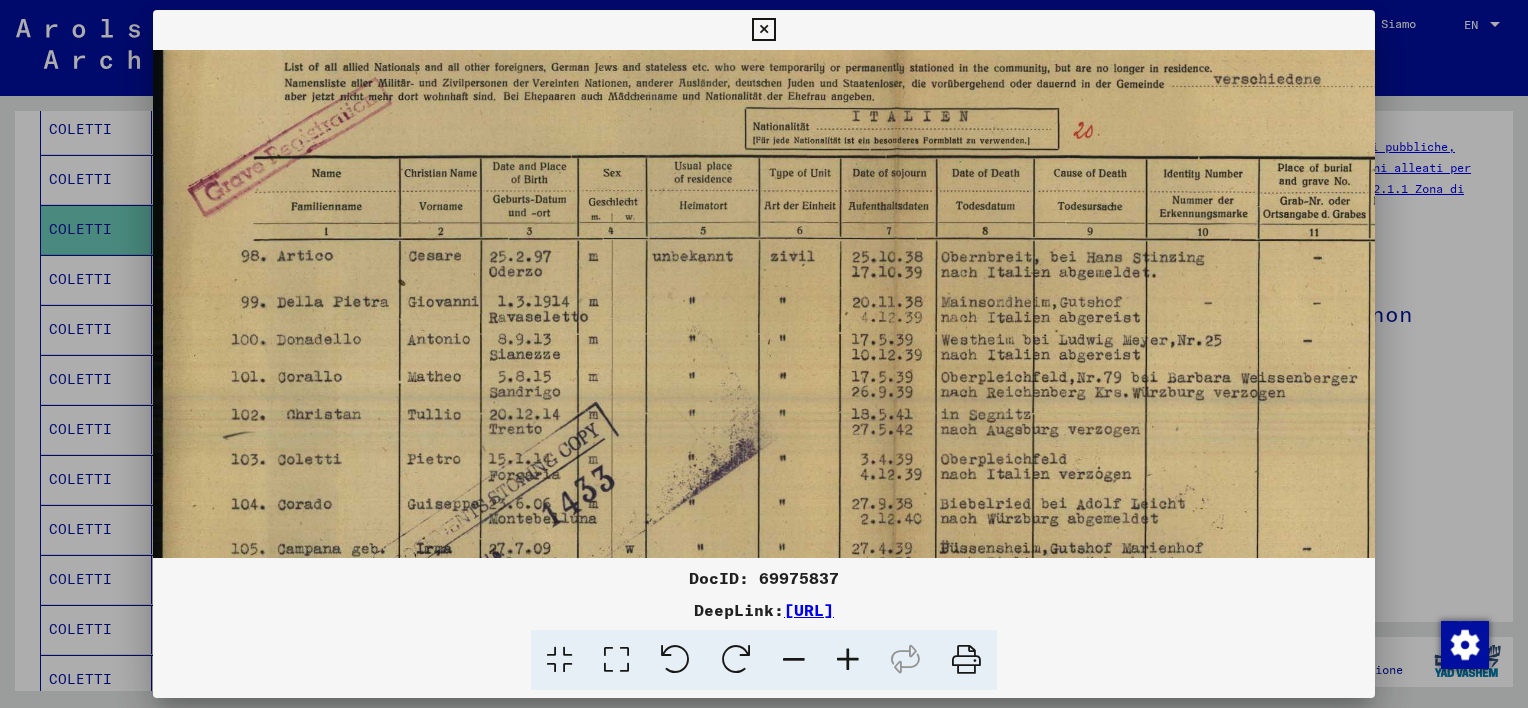 scroll, scrollTop: 86, scrollLeft: 0, axis: vertical 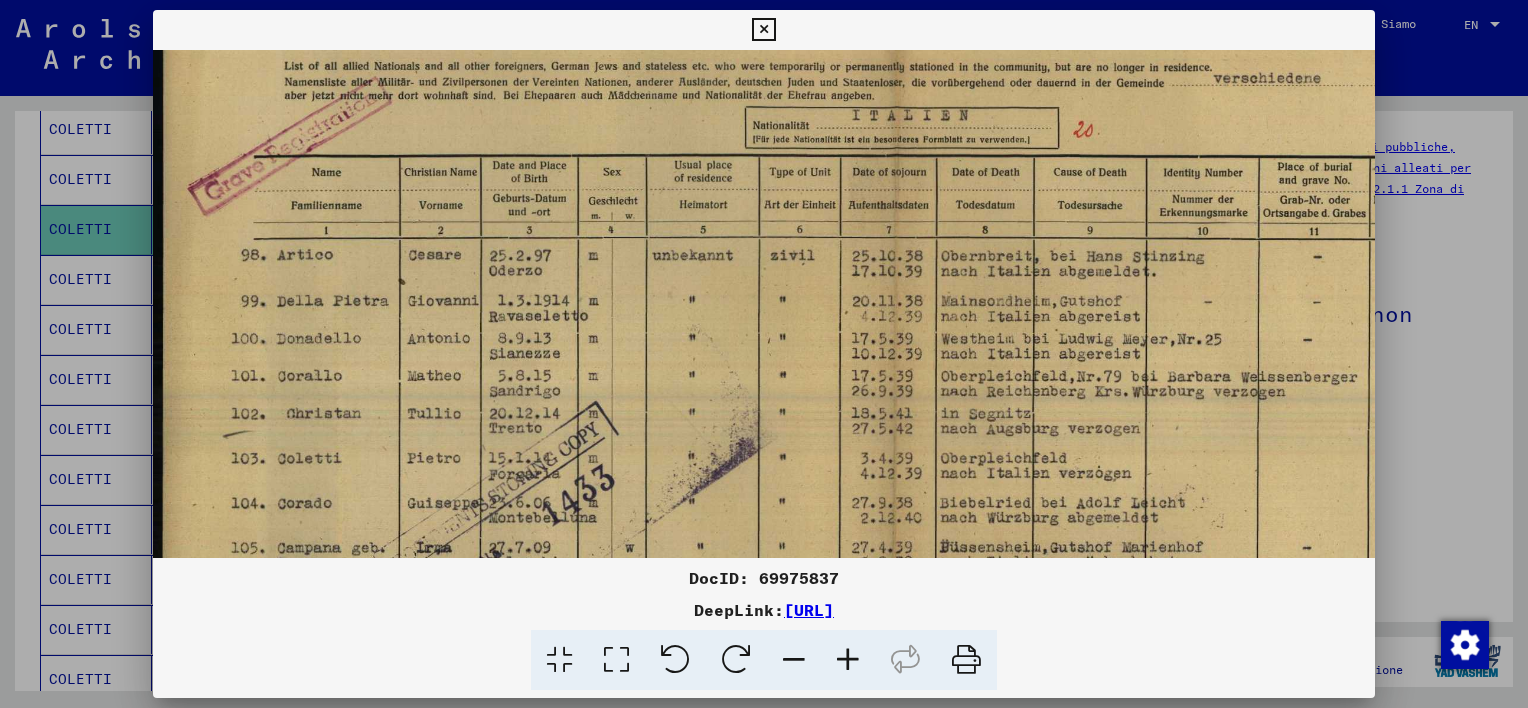 drag, startPoint x: 497, startPoint y: 510, endPoint x: 516, endPoint y: 425, distance: 87.09765 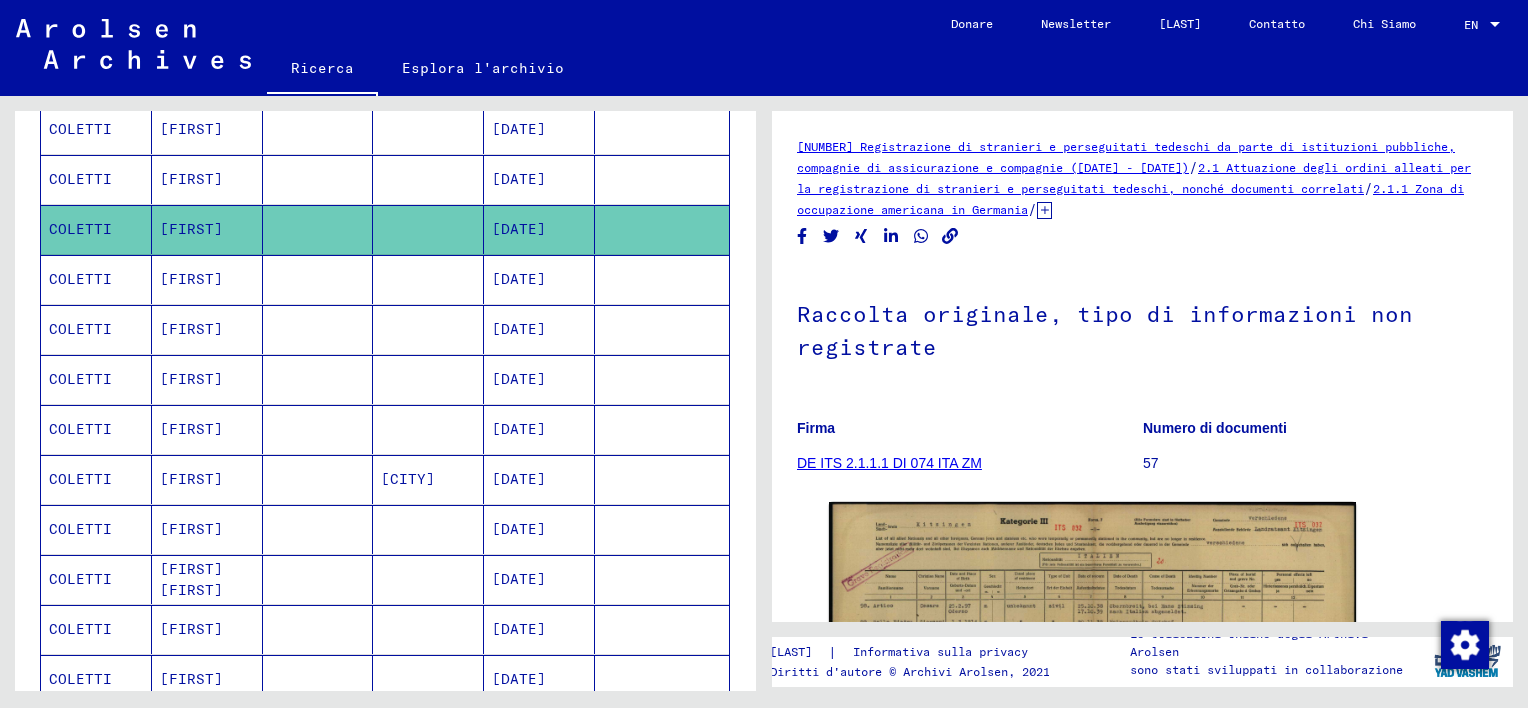 click at bounding box center (428, 479) 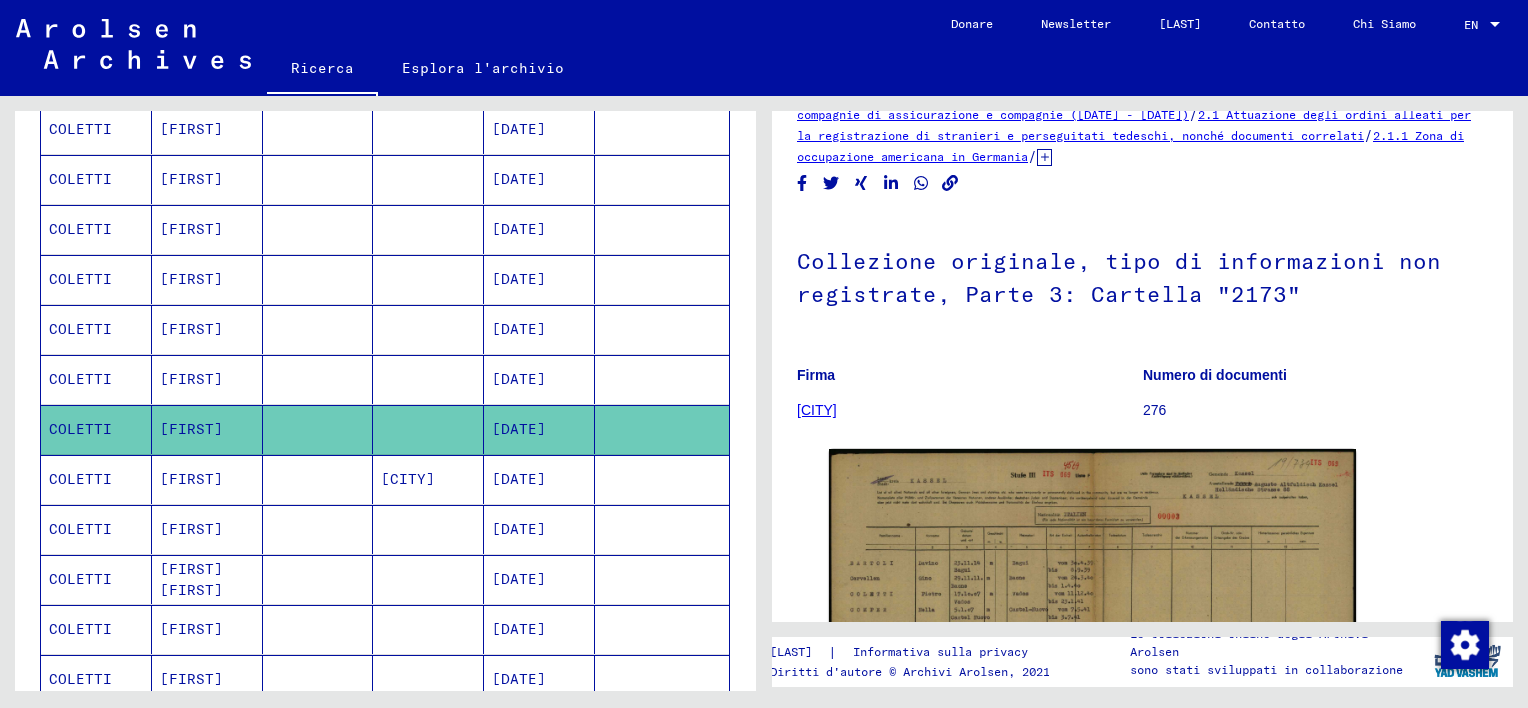 scroll, scrollTop: 181, scrollLeft: 0, axis: vertical 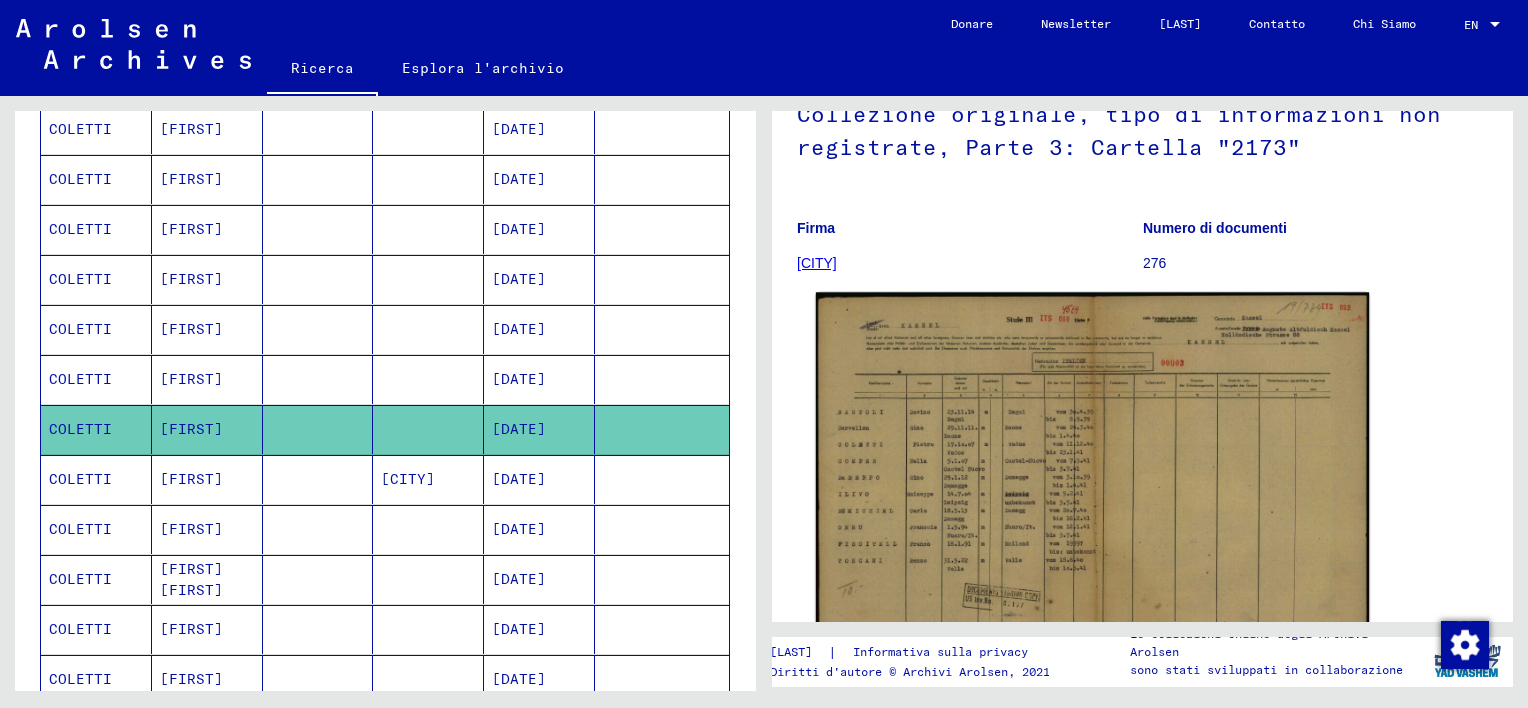 click 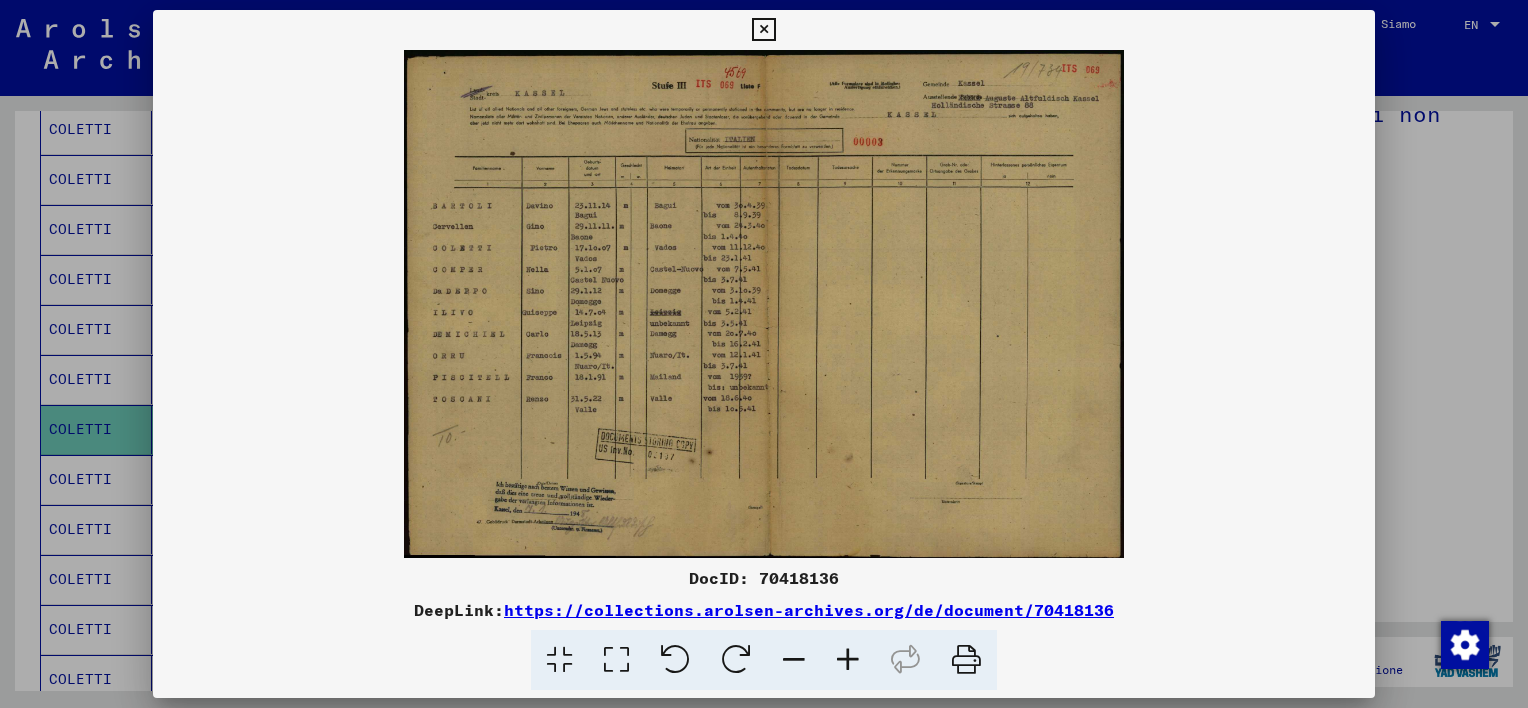 click at bounding box center (848, 660) 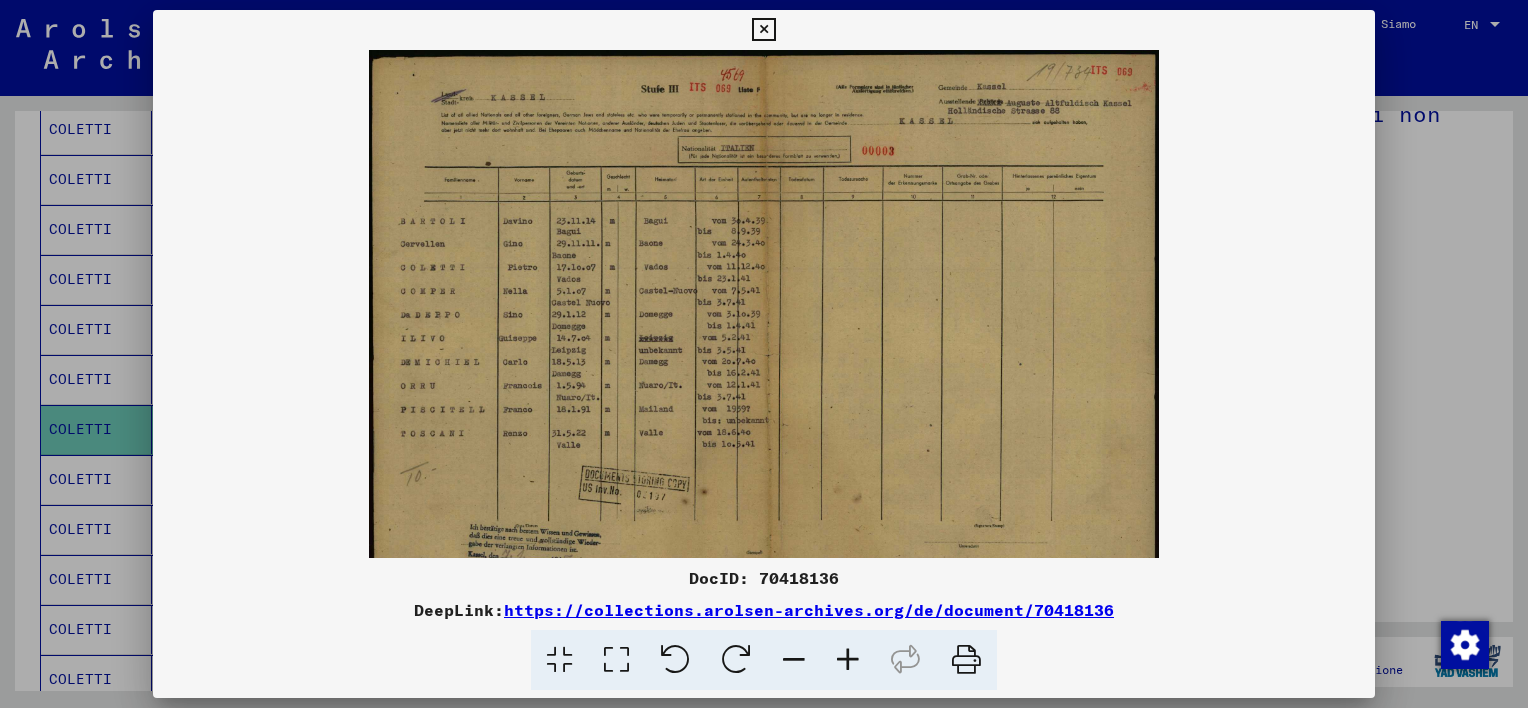 click at bounding box center [848, 660] 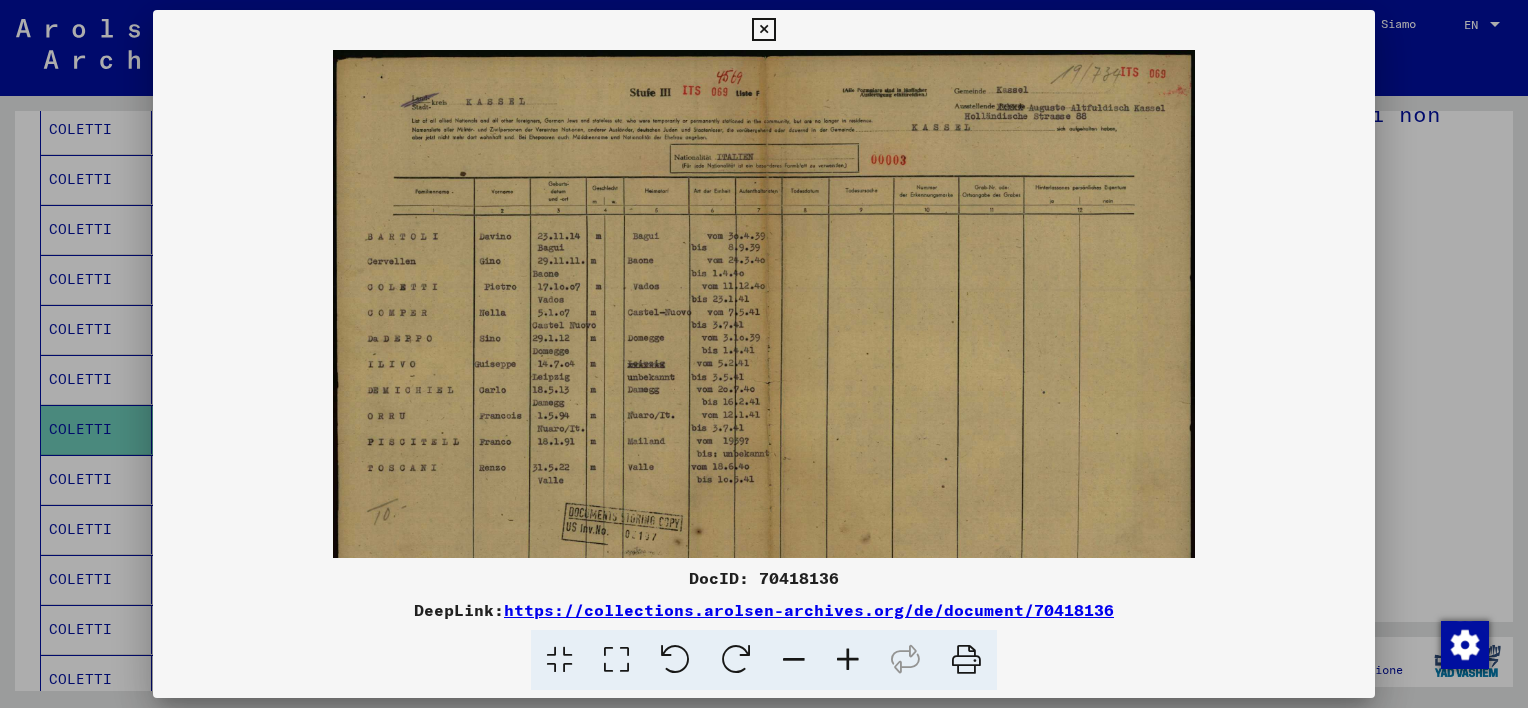 click at bounding box center [848, 660] 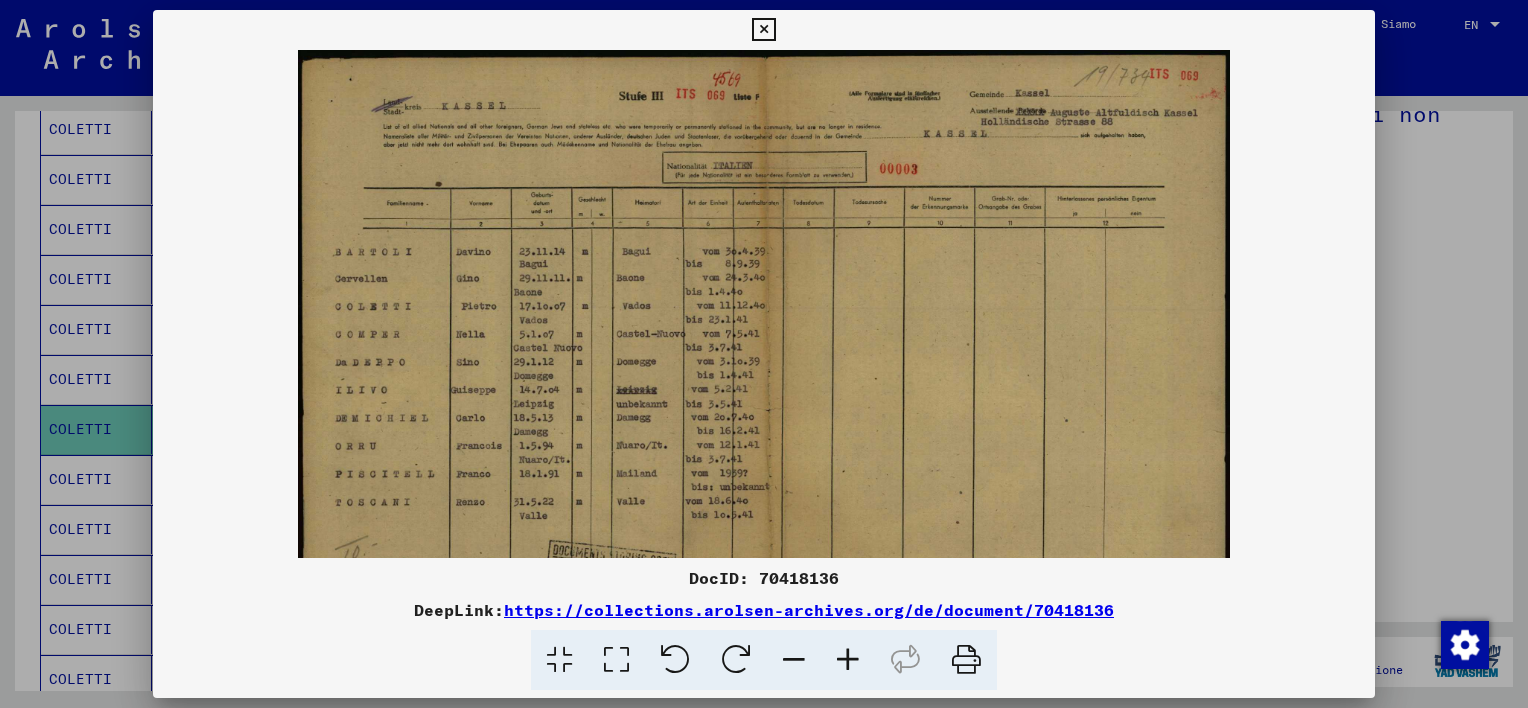 click at bounding box center (848, 660) 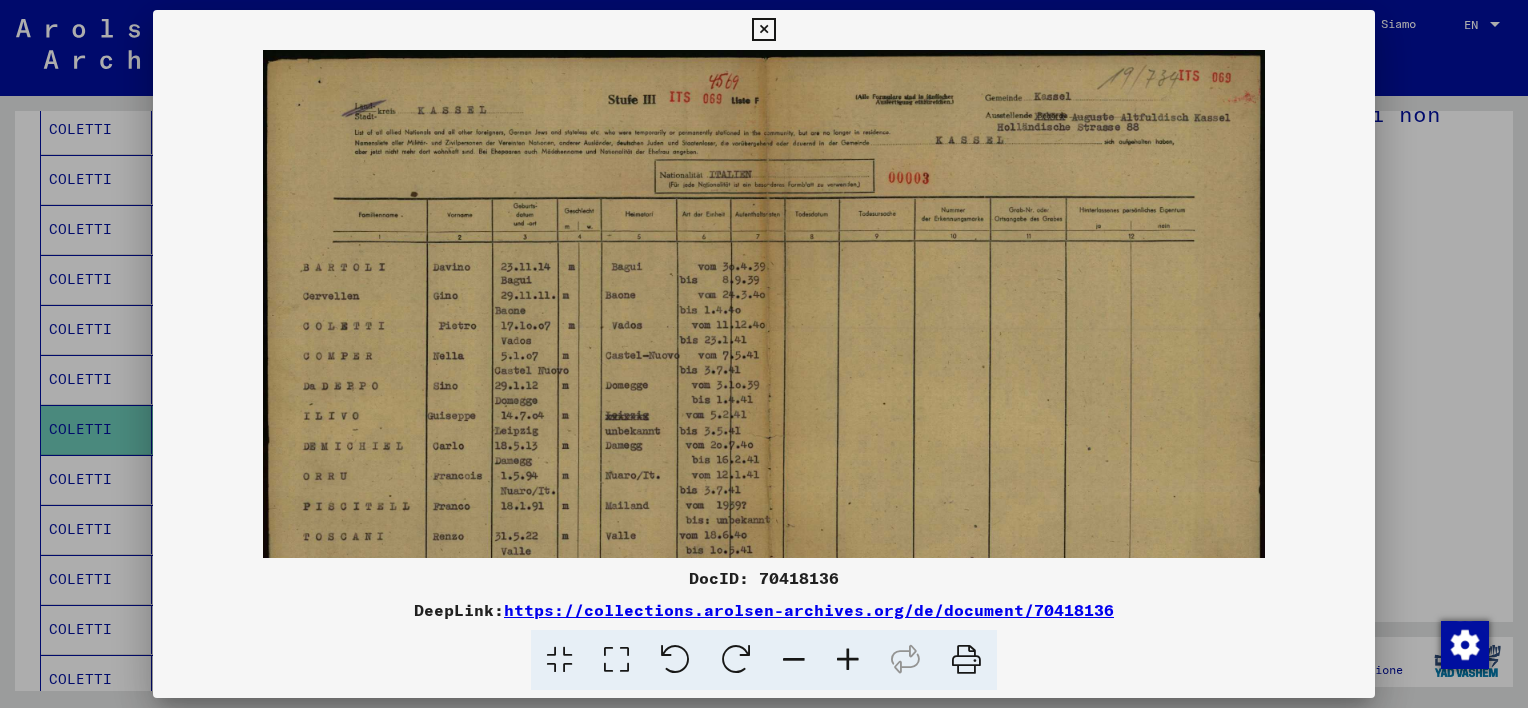 click at bounding box center (848, 660) 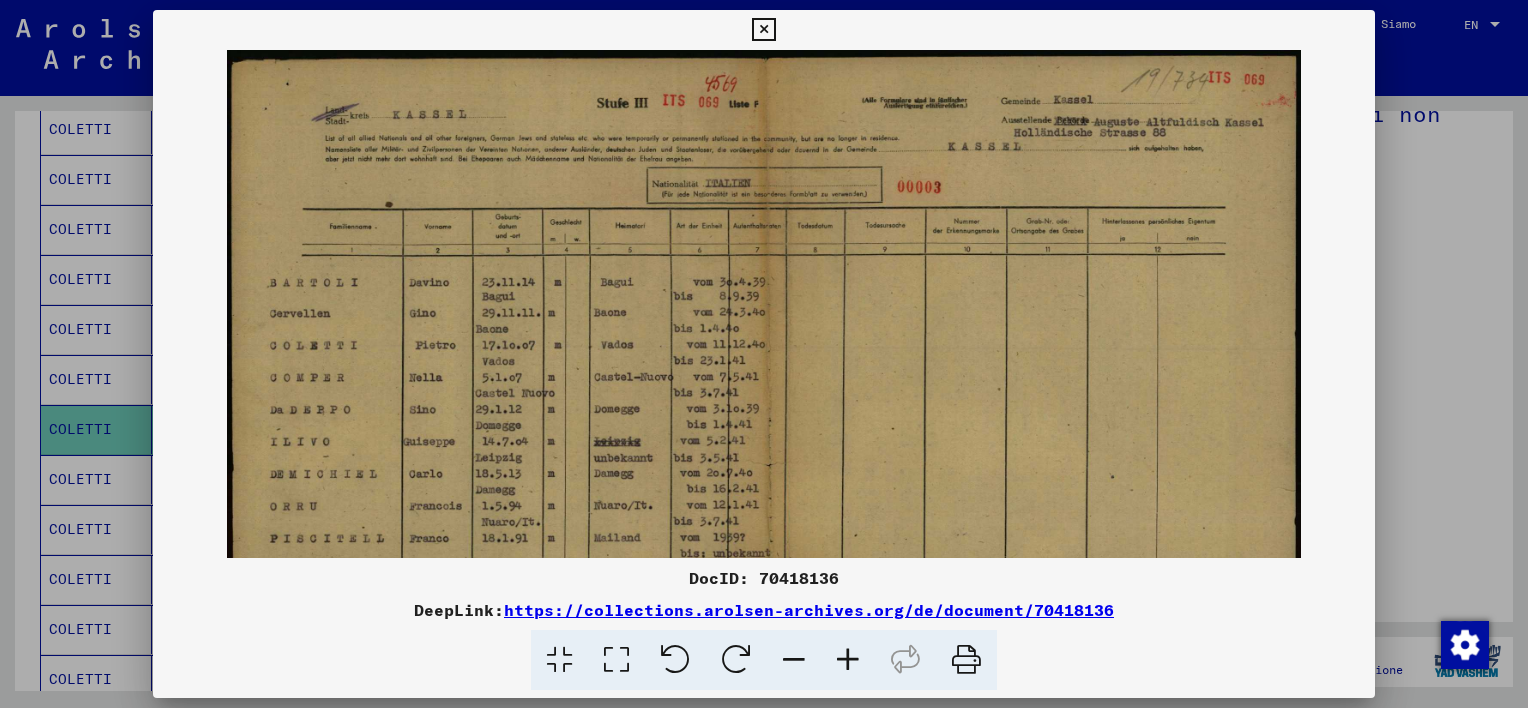 click at bounding box center [848, 660] 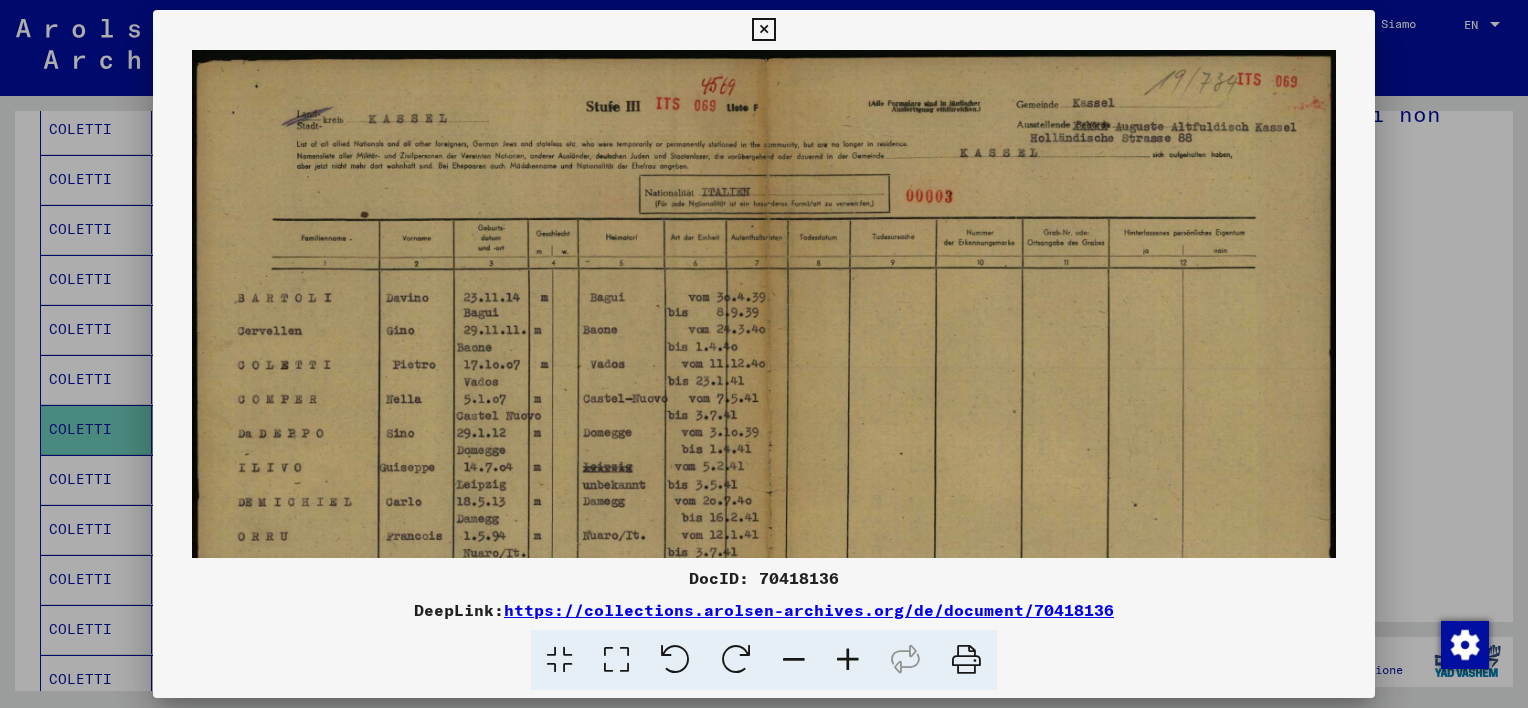 click at bounding box center (848, 660) 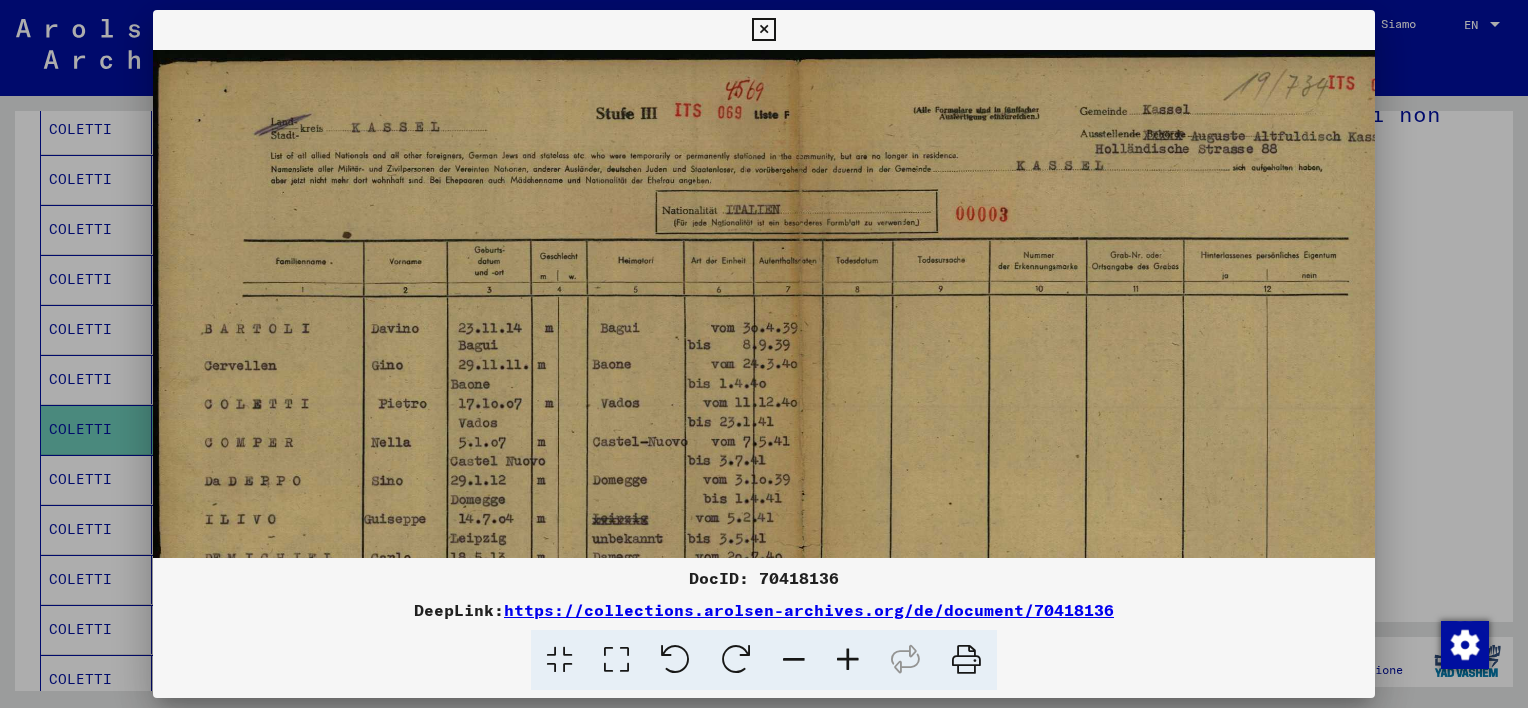 click at bounding box center [848, 660] 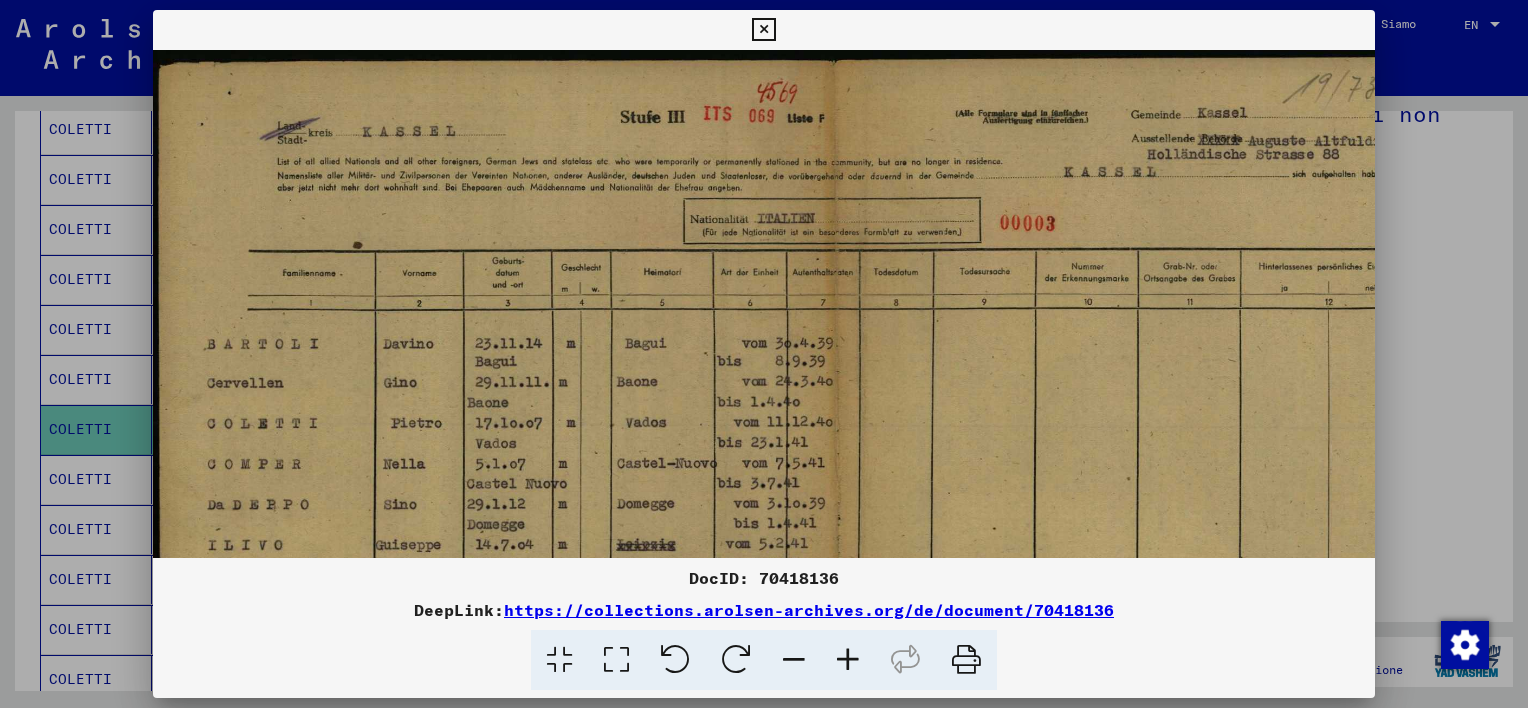 click at bounding box center [831, 529] 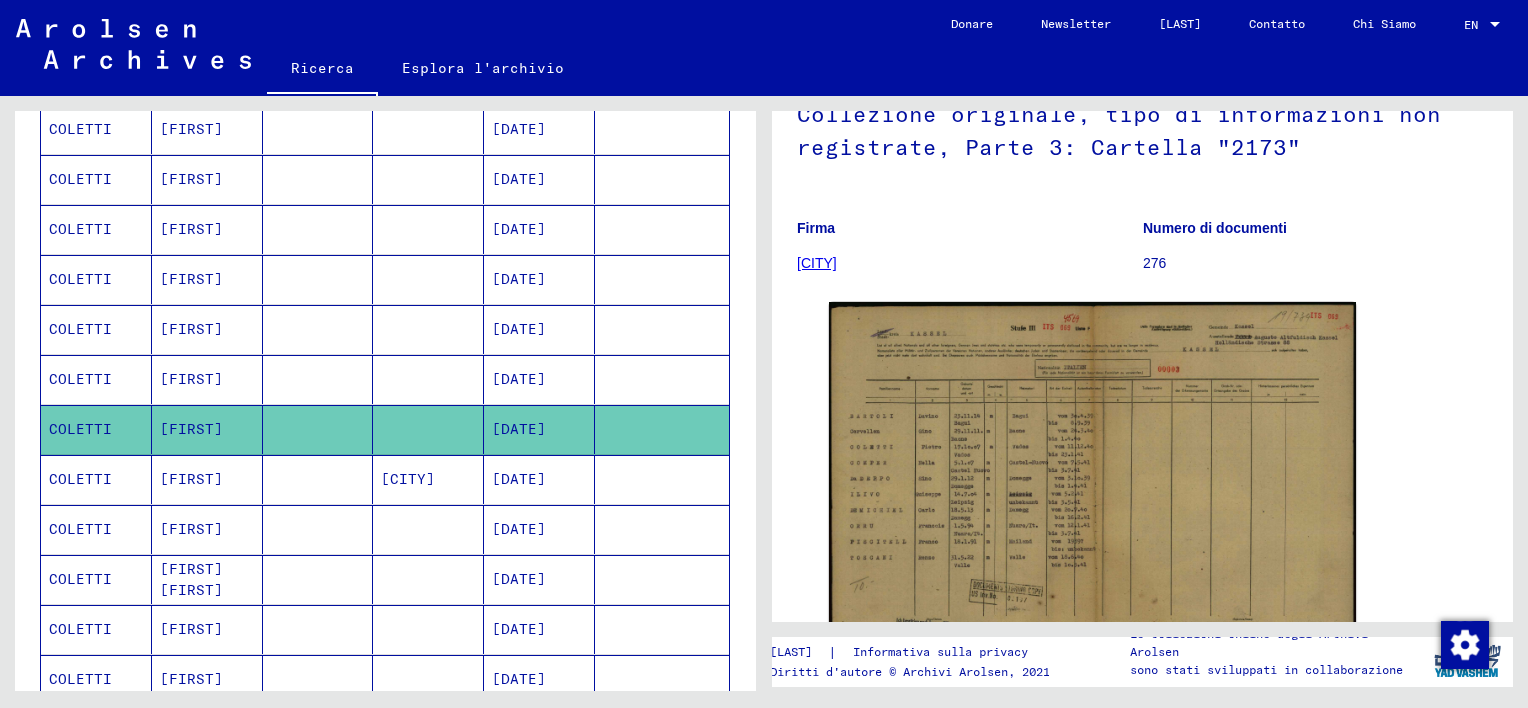 click at bounding box center [318, 629] 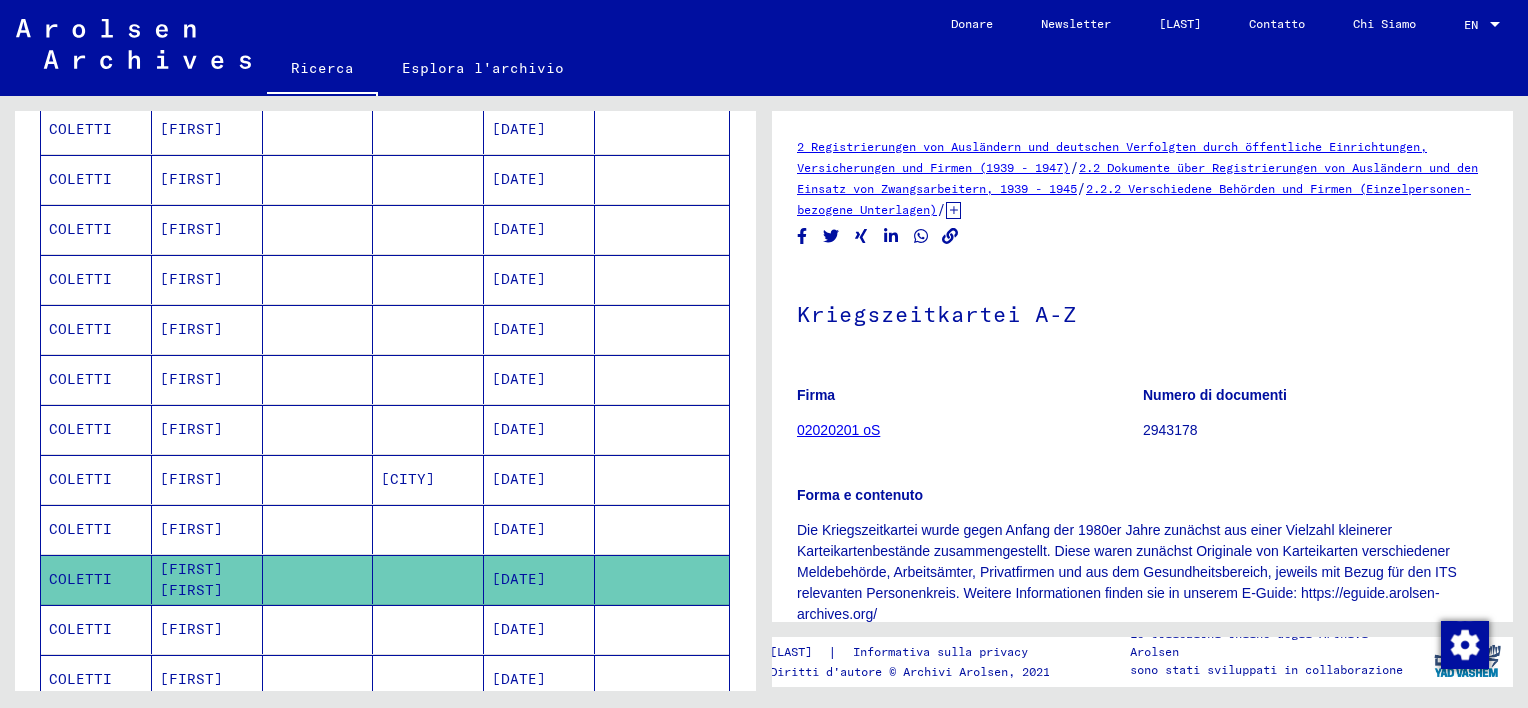scroll, scrollTop: 0, scrollLeft: 0, axis: both 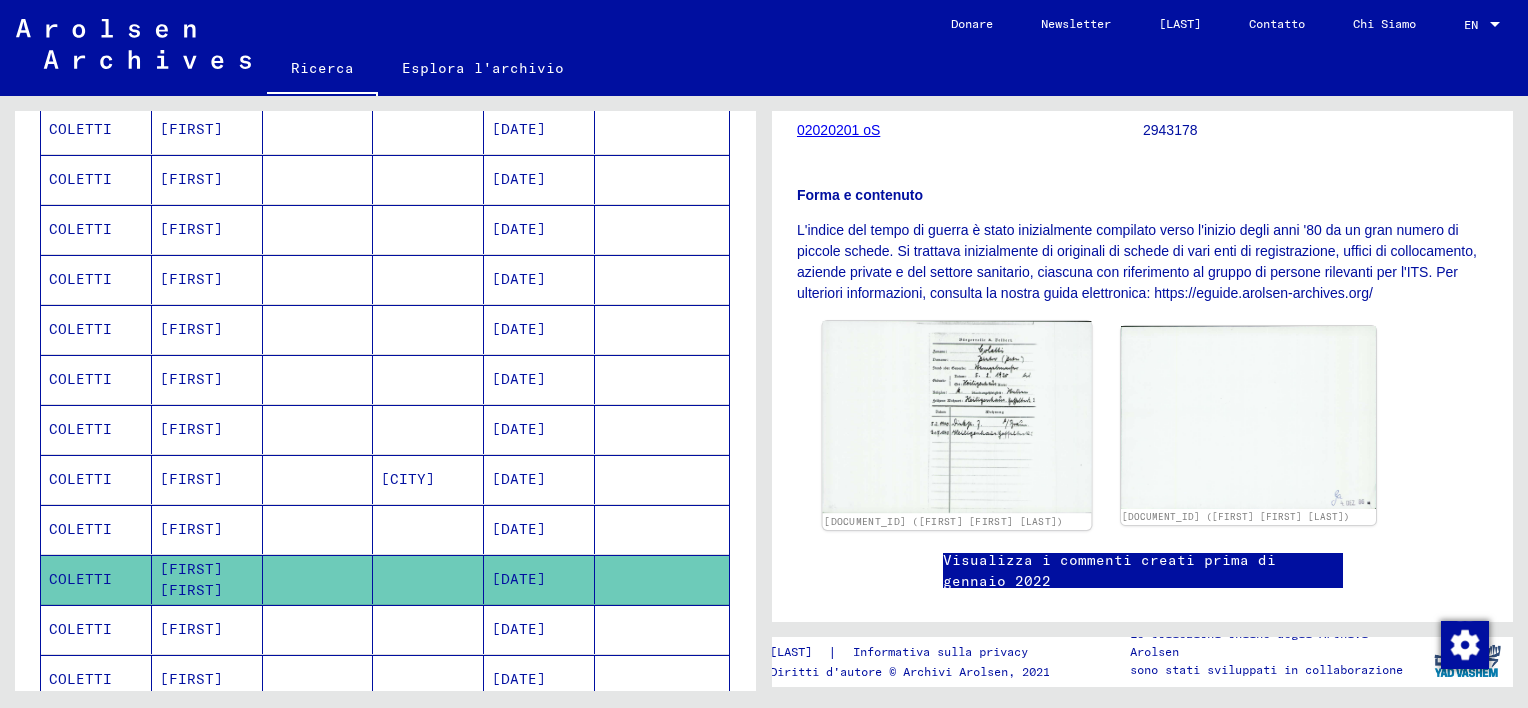 click 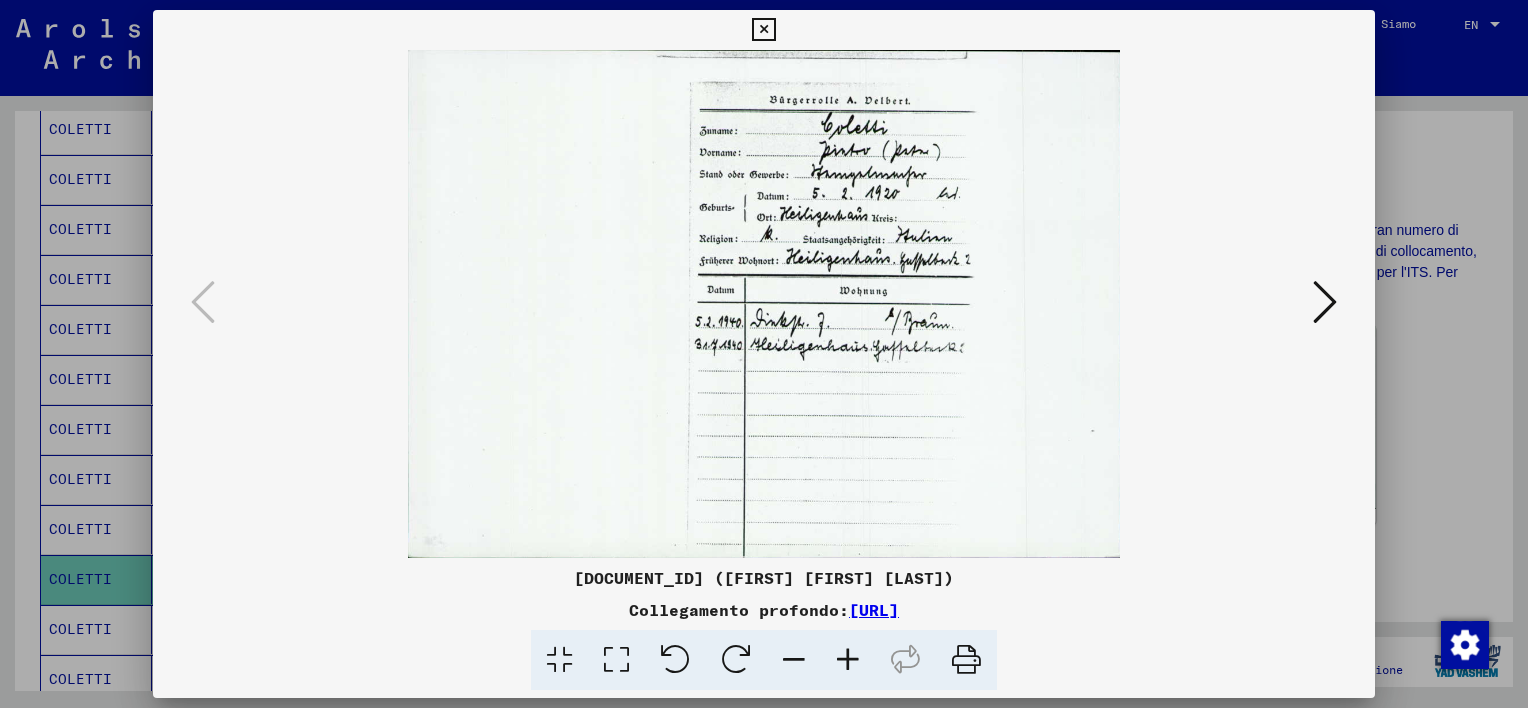 click at bounding box center [848, 660] 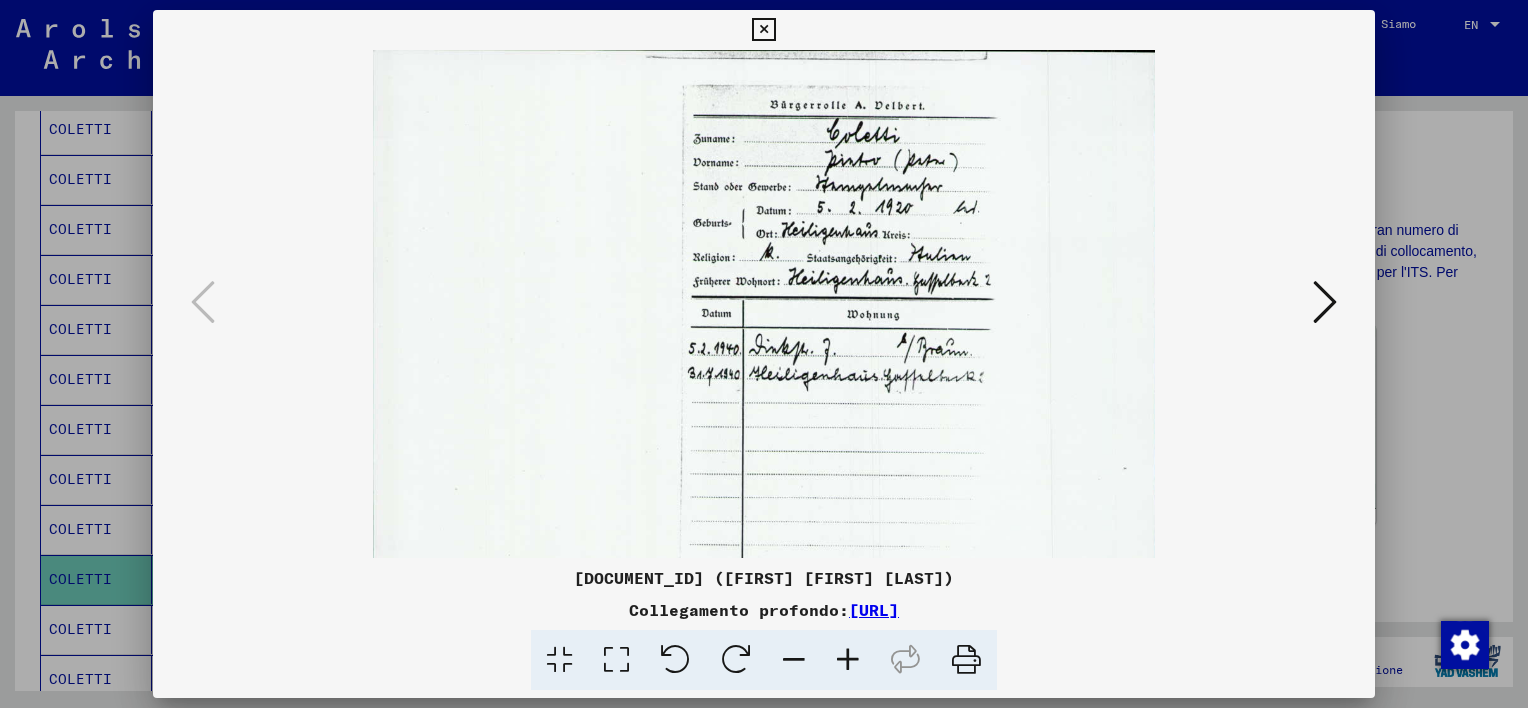 click at bounding box center [848, 660] 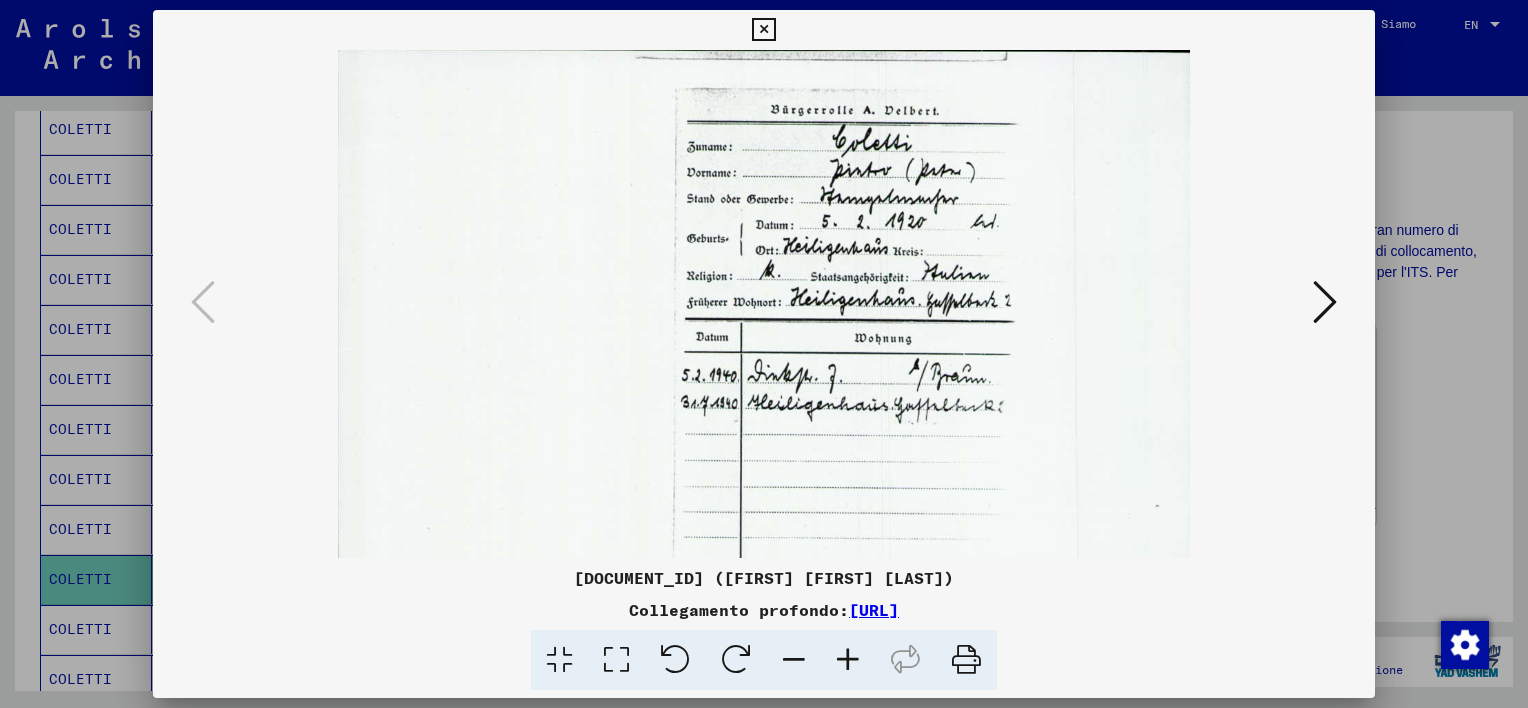 click at bounding box center (848, 660) 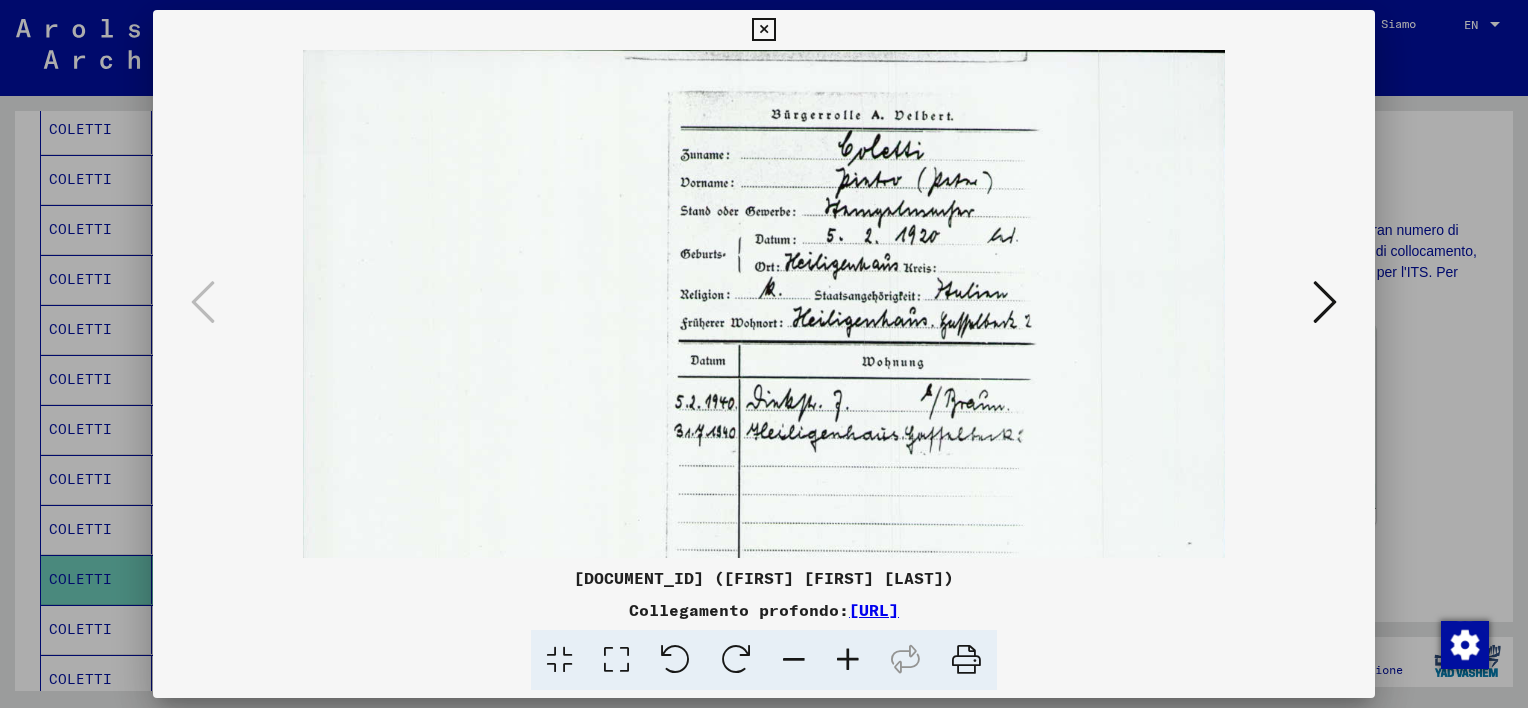 click at bounding box center [848, 660] 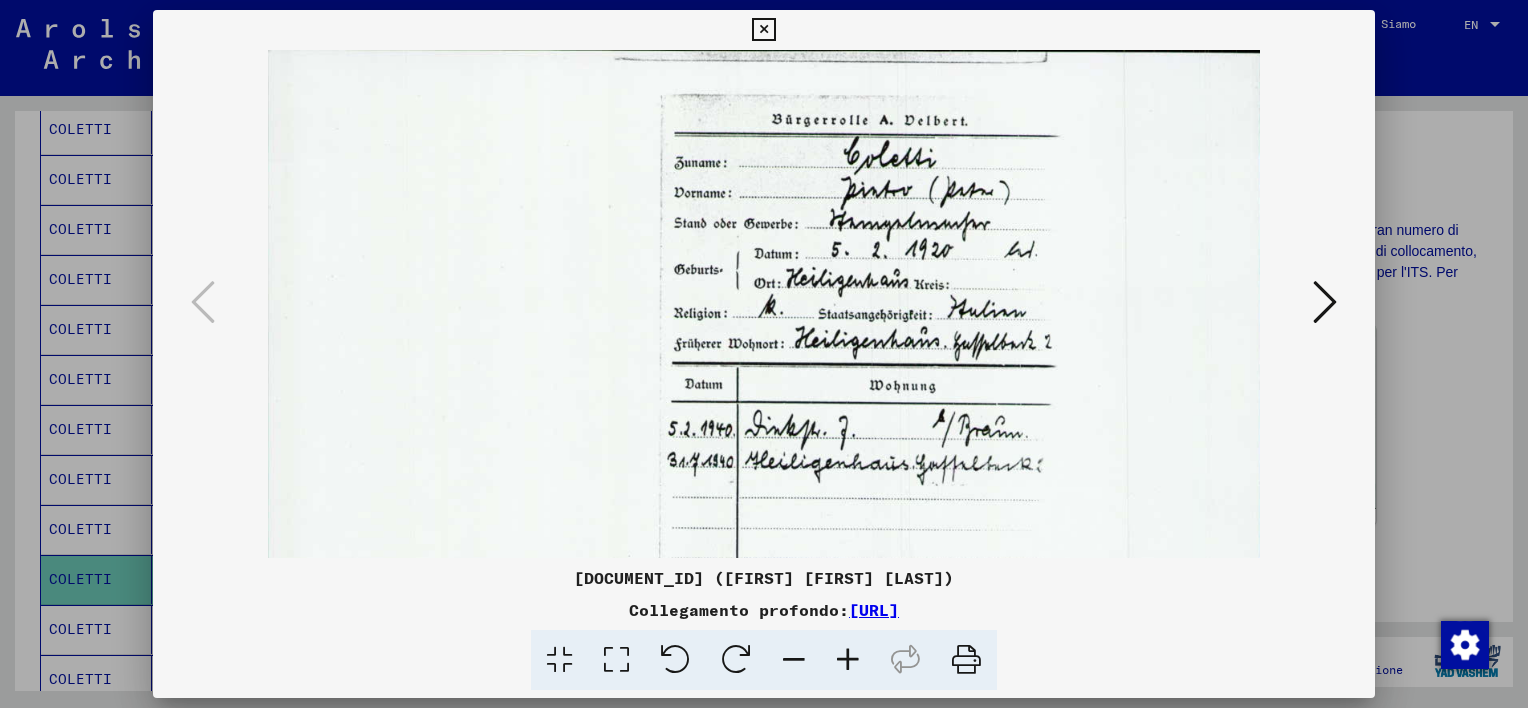 click at bounding box center (848, 660) 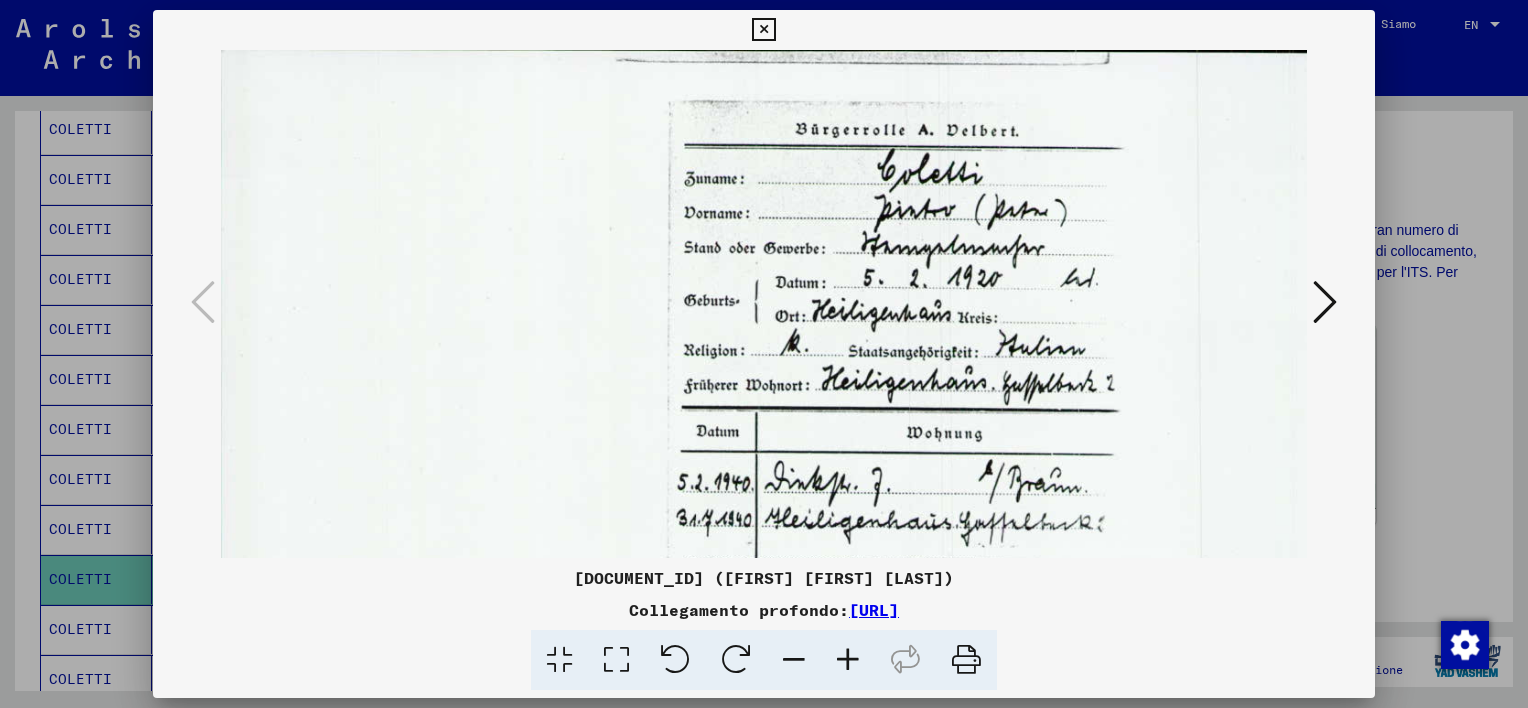 click at bounding box center (848, 660) 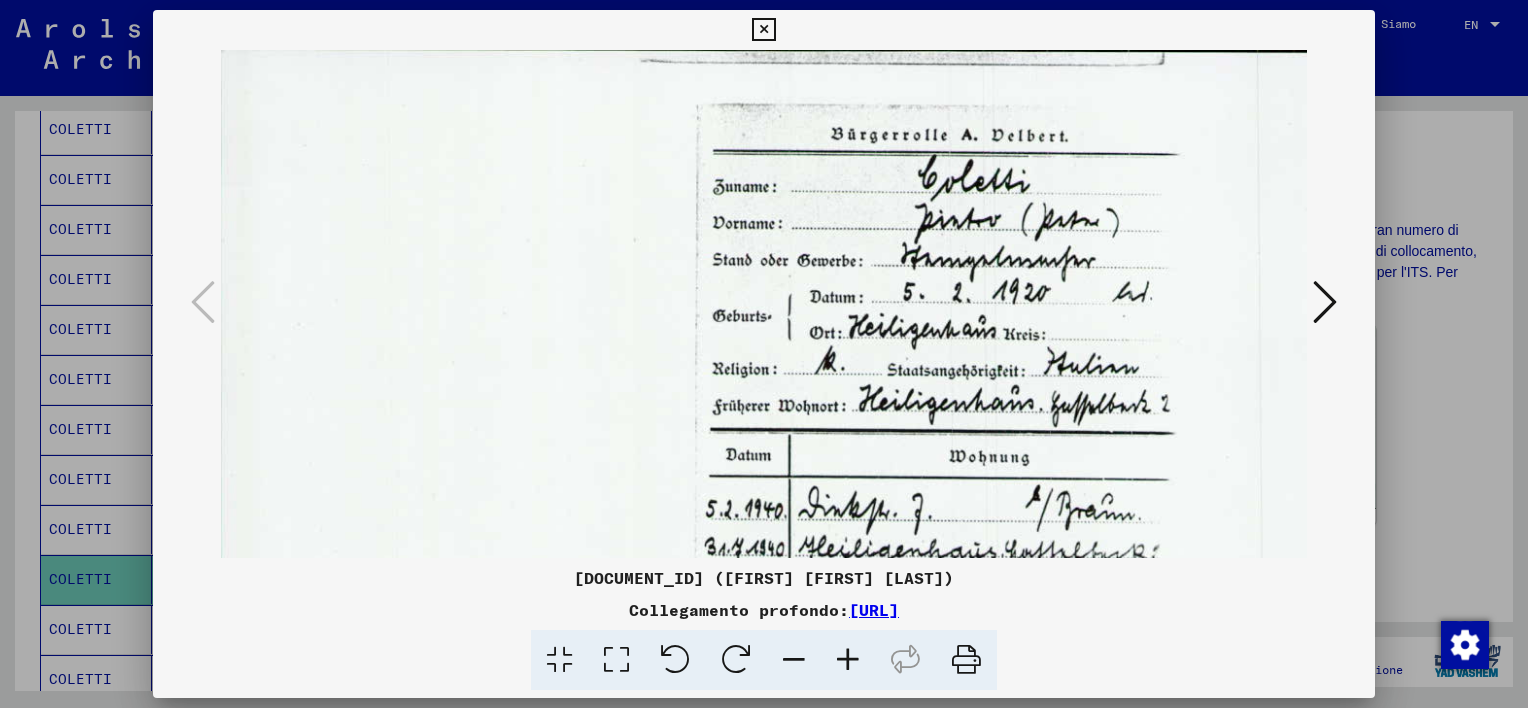 click at bounding box center (763, 30) 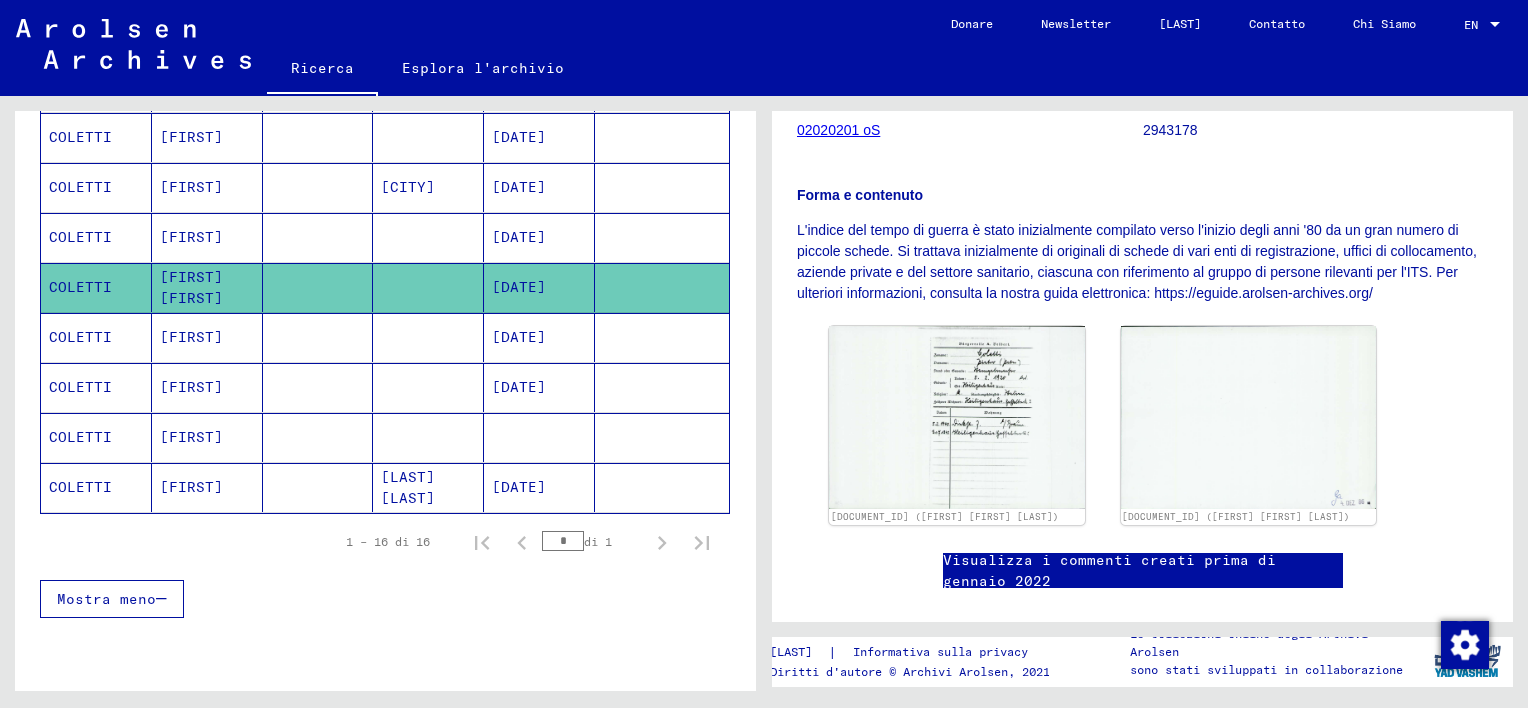 scroll, scrollTop: 700, scrollLeft: 0, axis: vertical 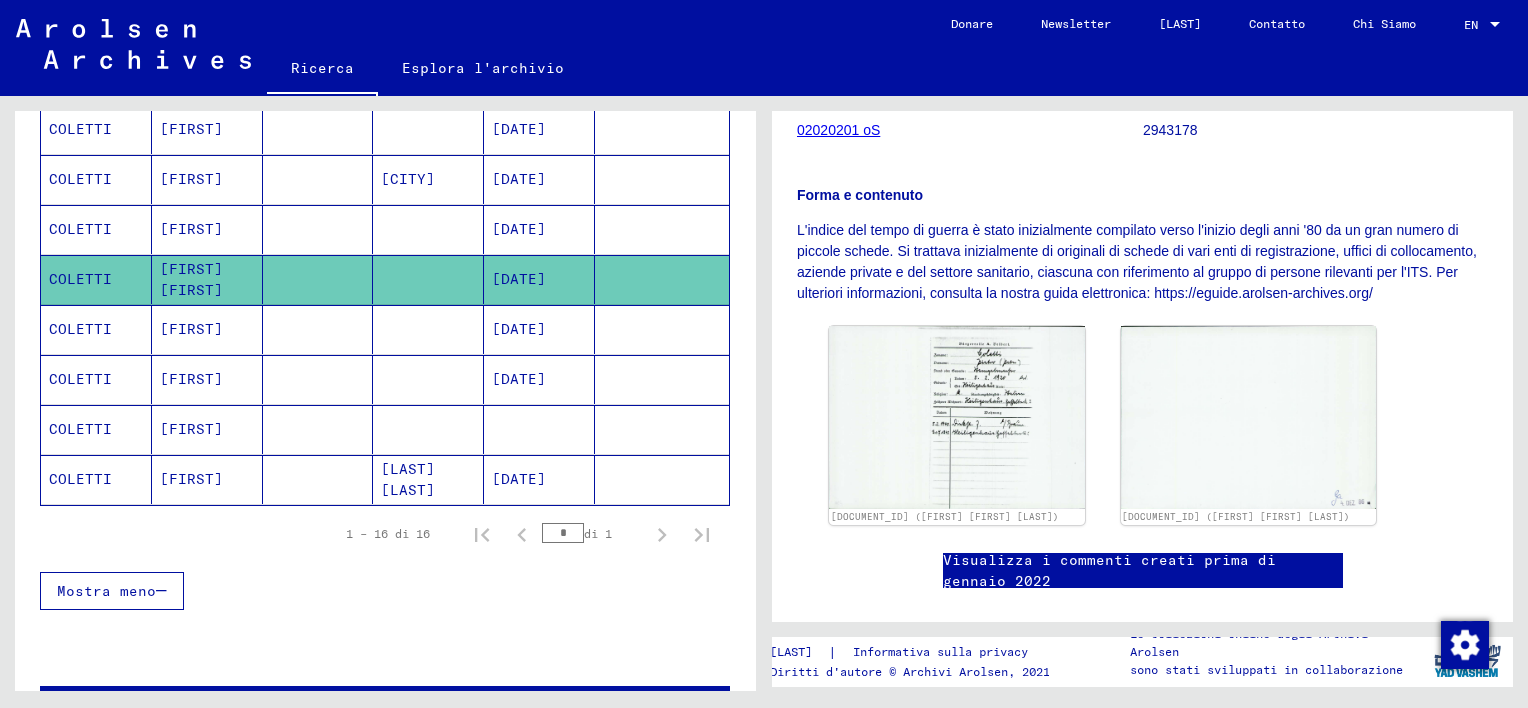 click at bounding box center [428, 379] 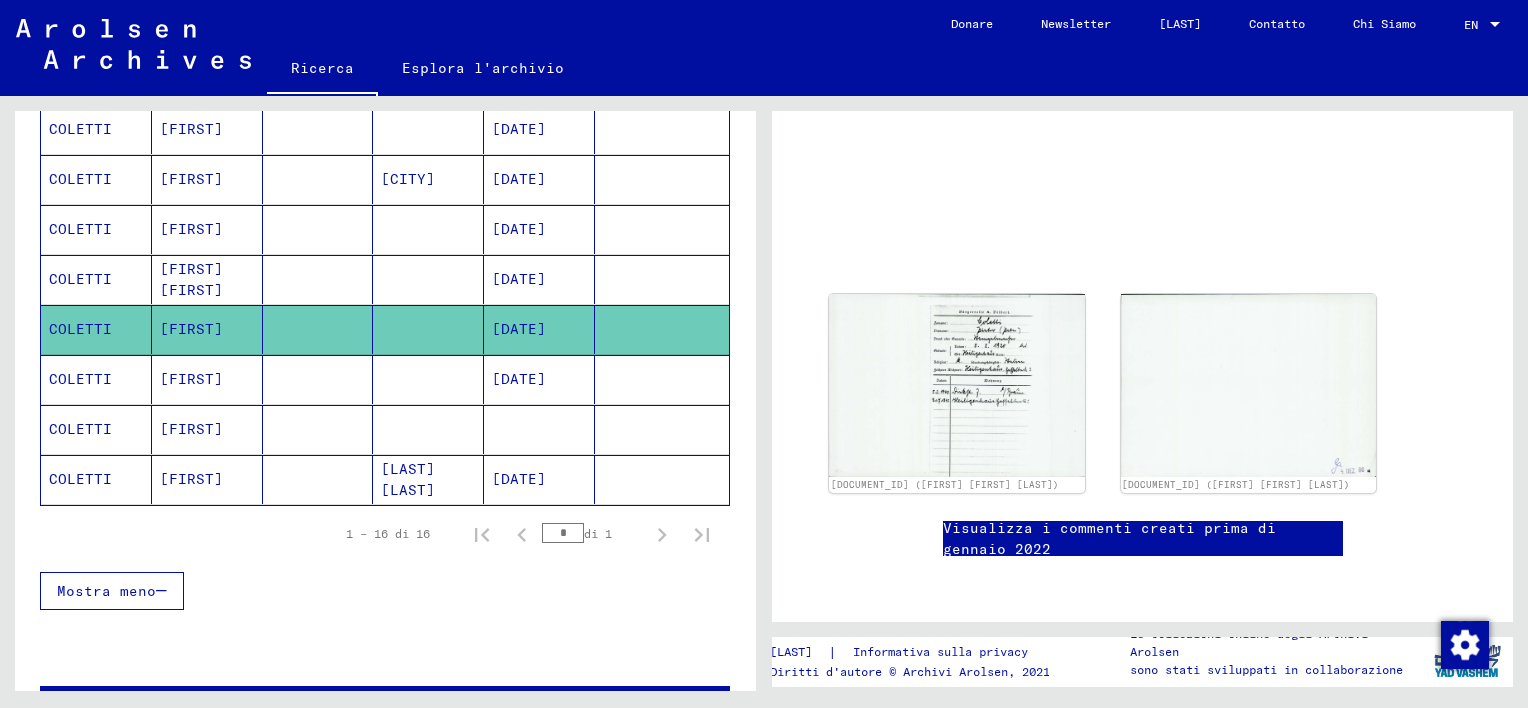 scroll, scrollTop: 183, scrollLeft: 0, axis: vertical 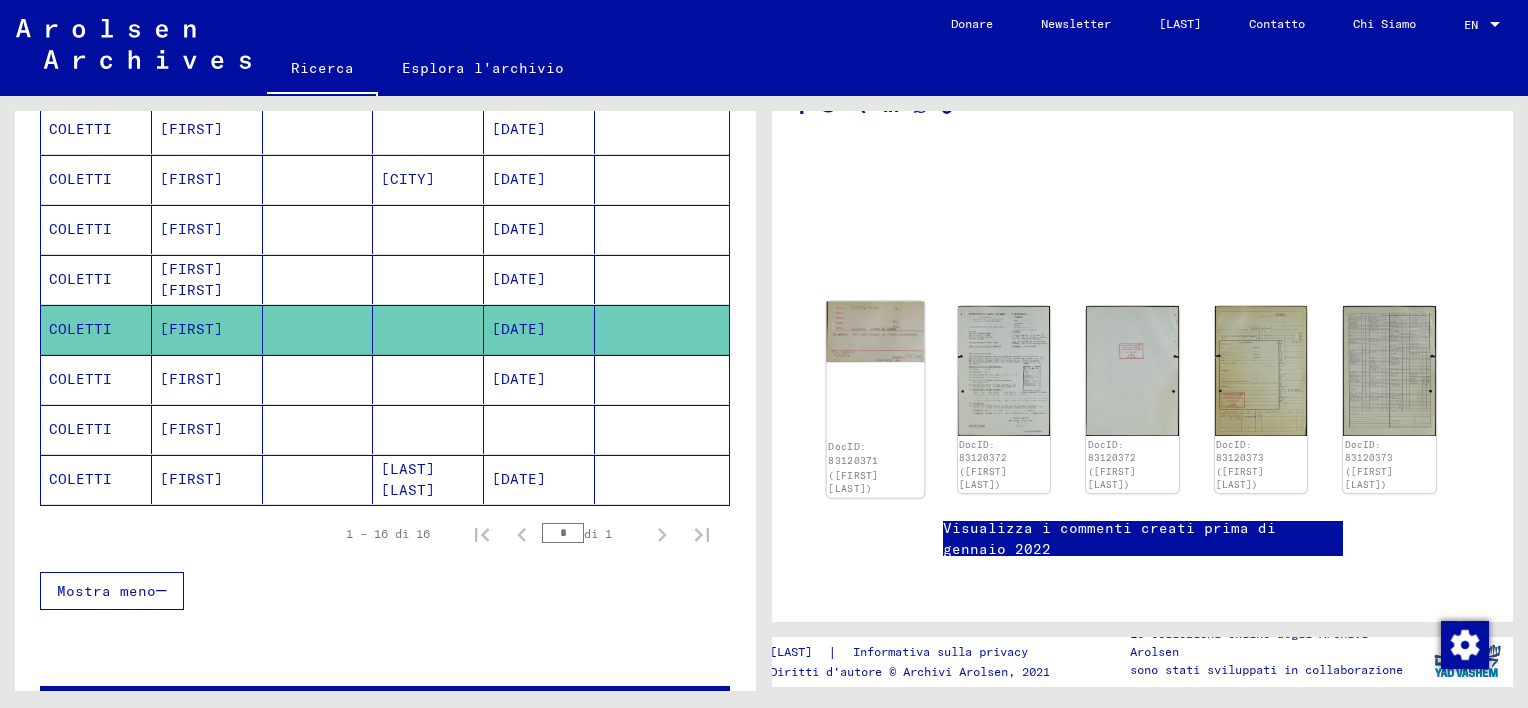 click 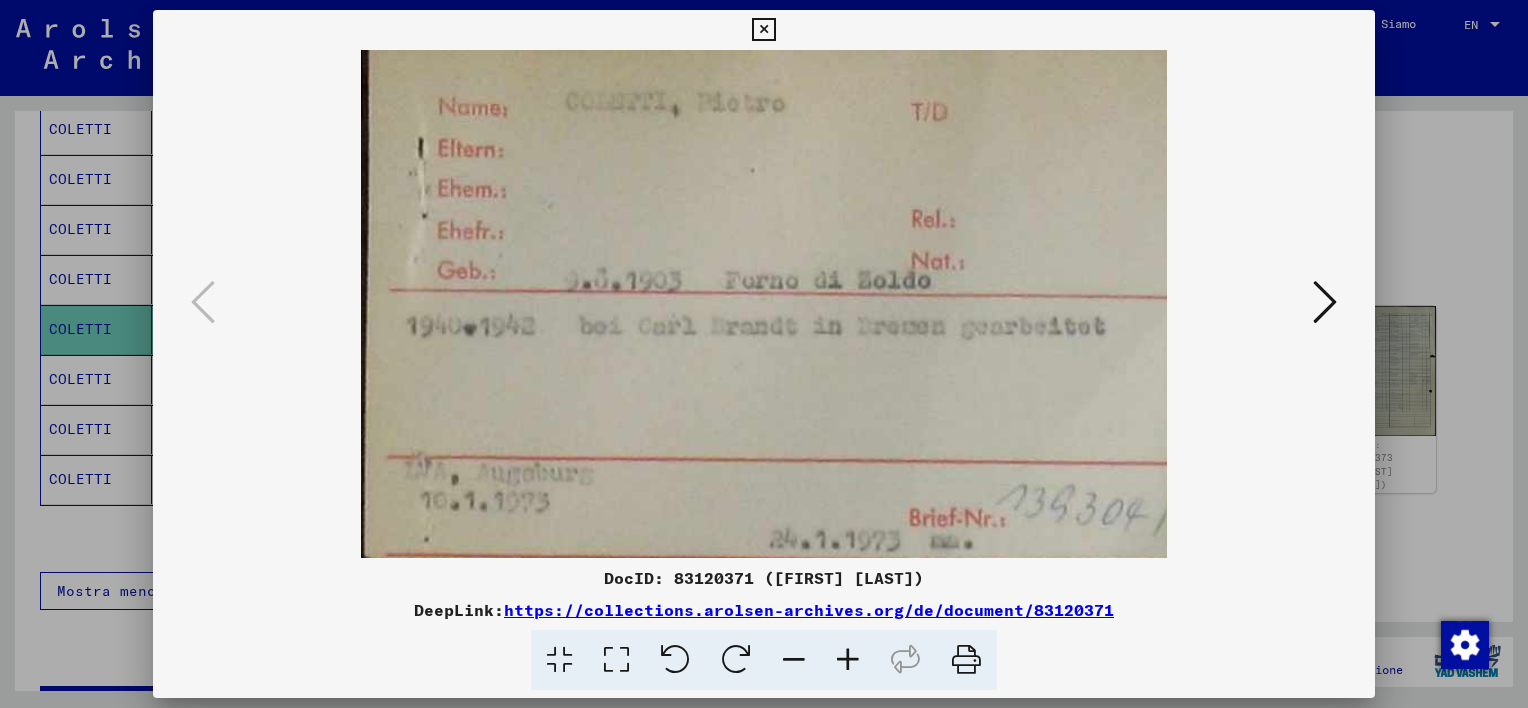 click at bounding box center [763, 30] 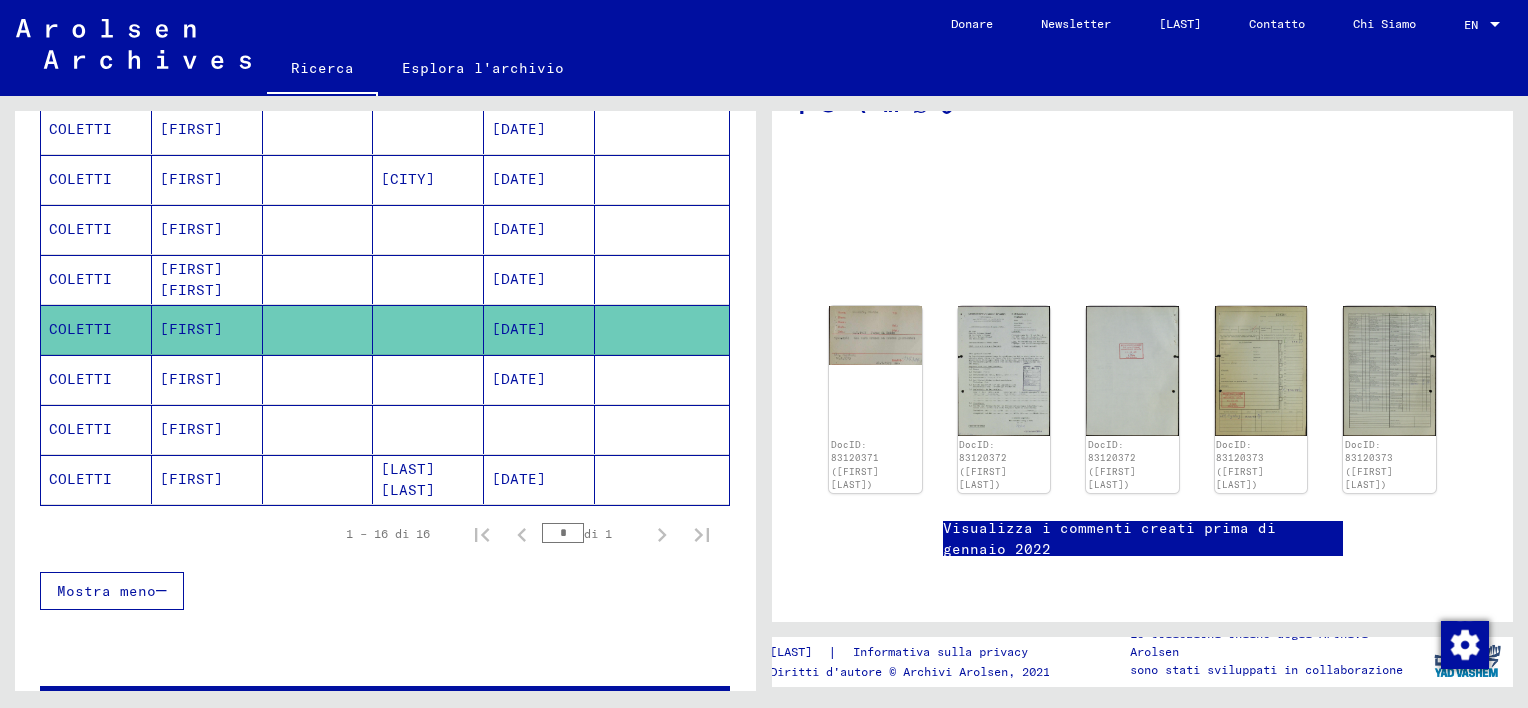 click at bounding box center (318, 429) 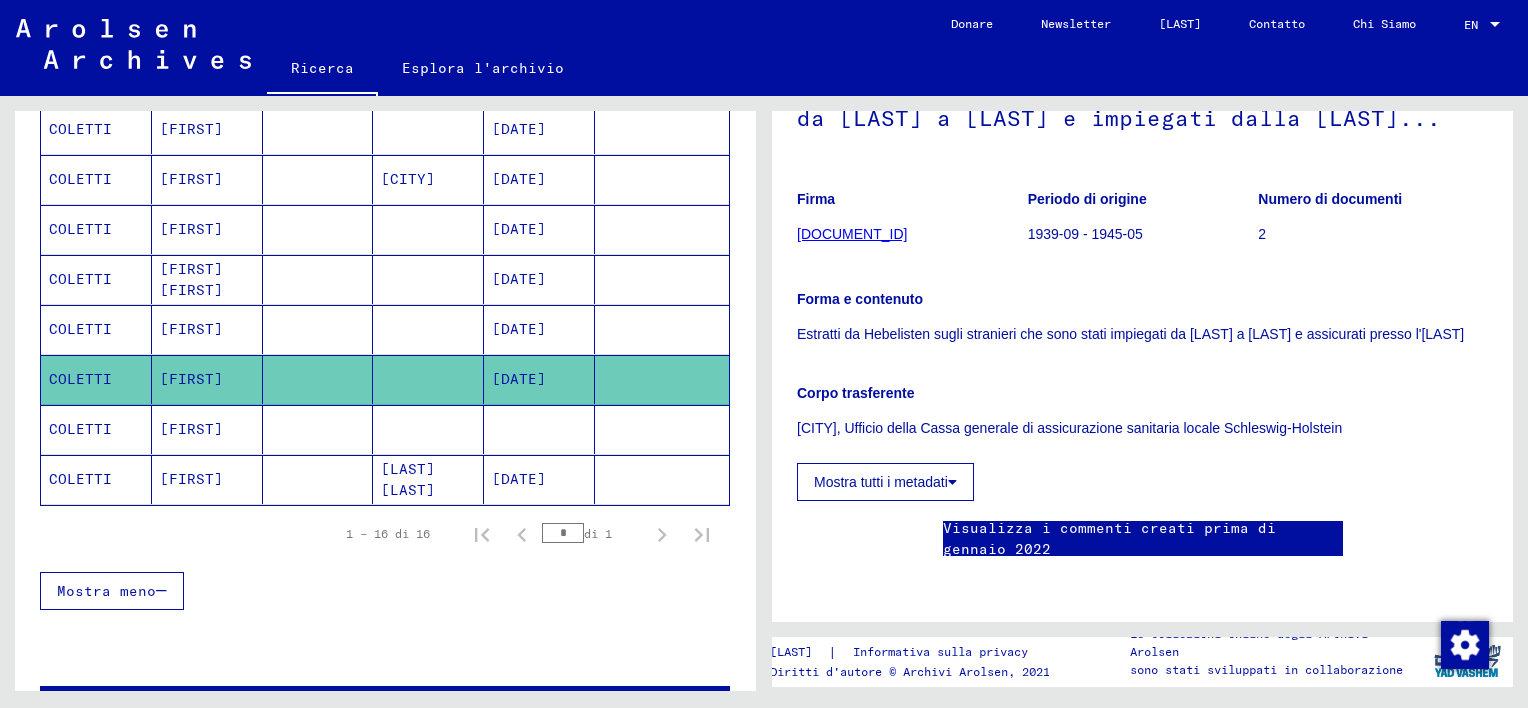 scroll, scrollTop: 0, scrollLeft: 0, axis: both 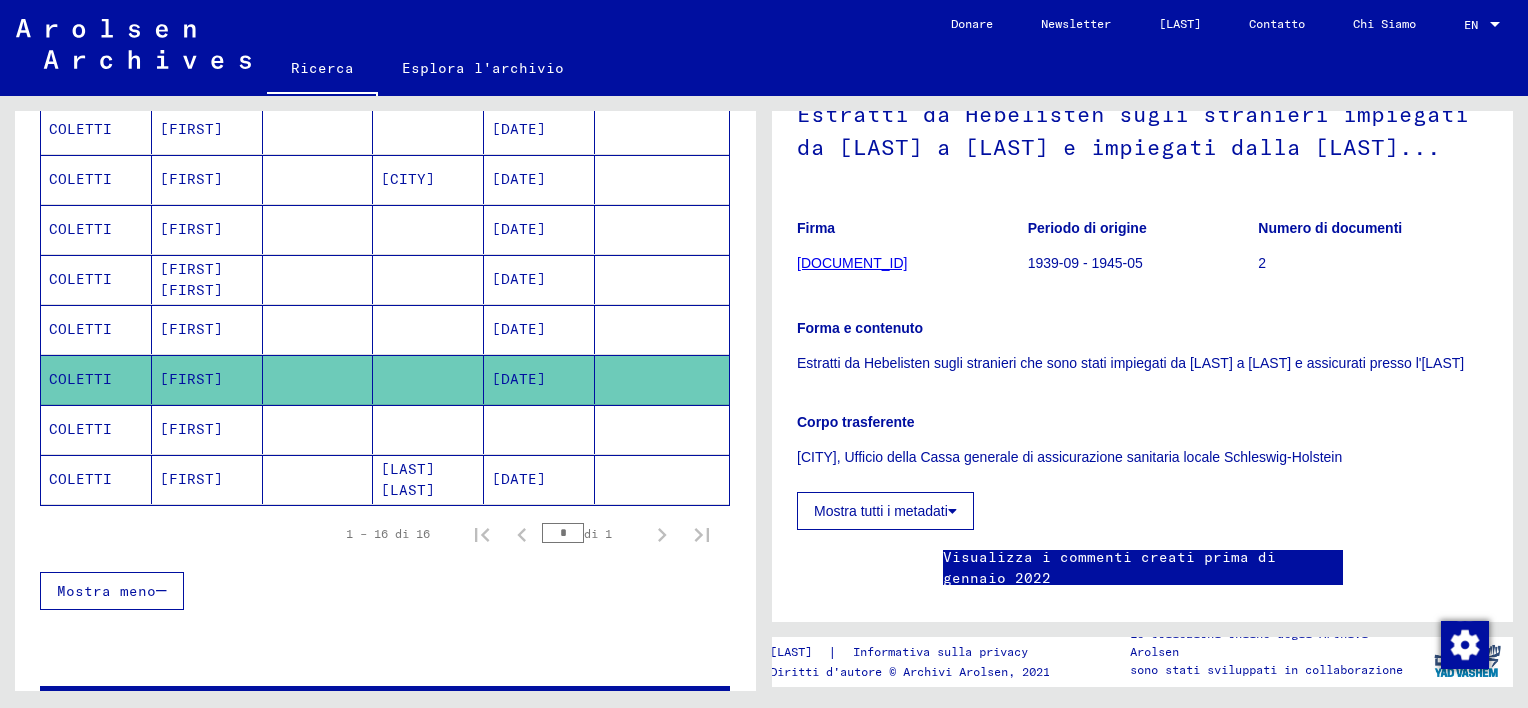 click on "[LAST] [LAST]" 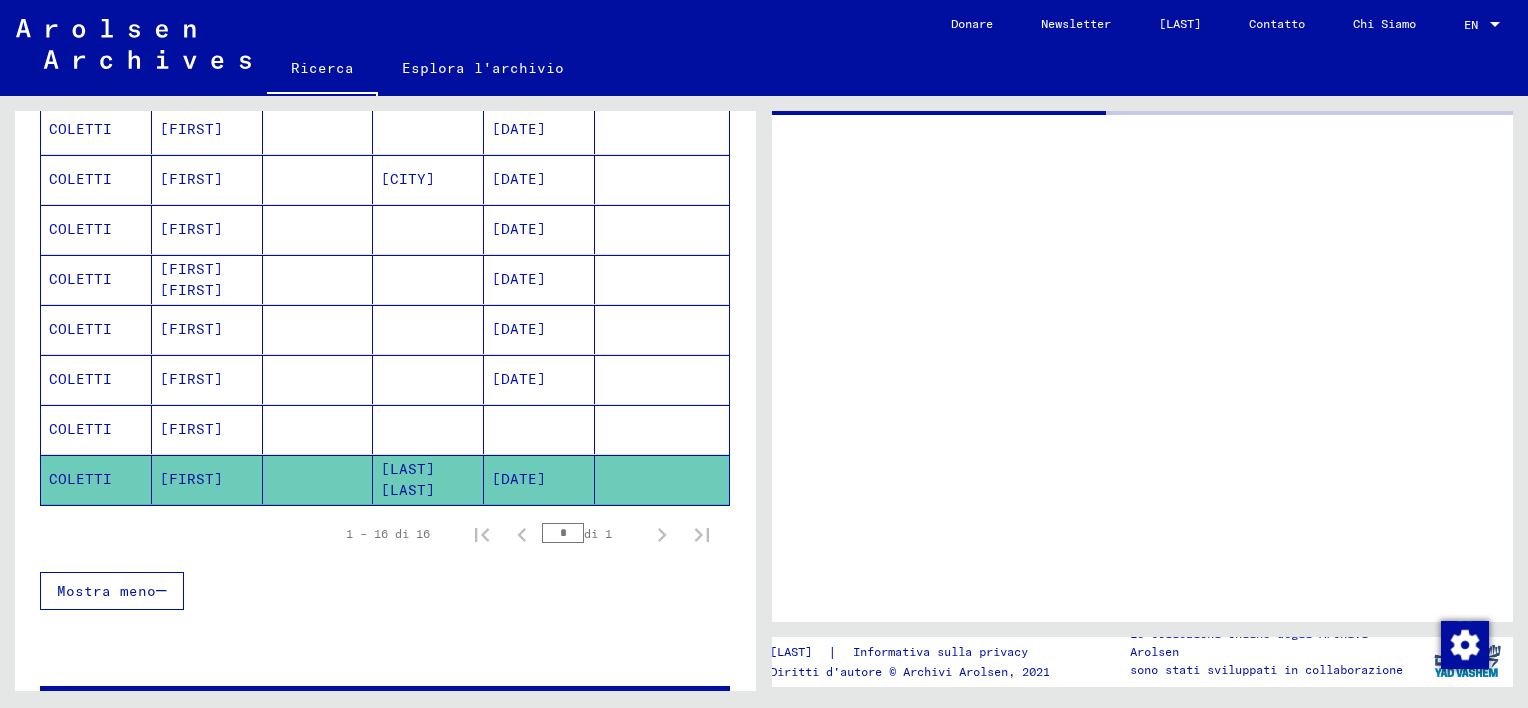scroll, scrollTop: 0, scrollLeft: 0, axis: both 